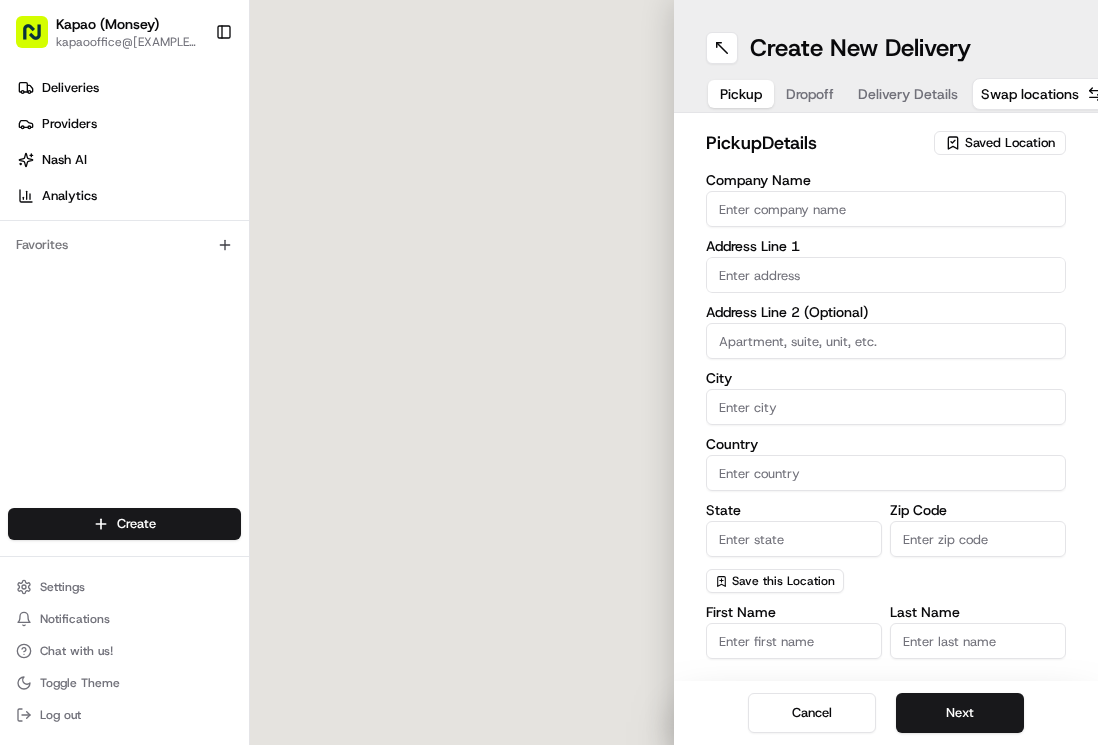 scroll, scrollTop: 0, scrollLeft: 0, axis: both 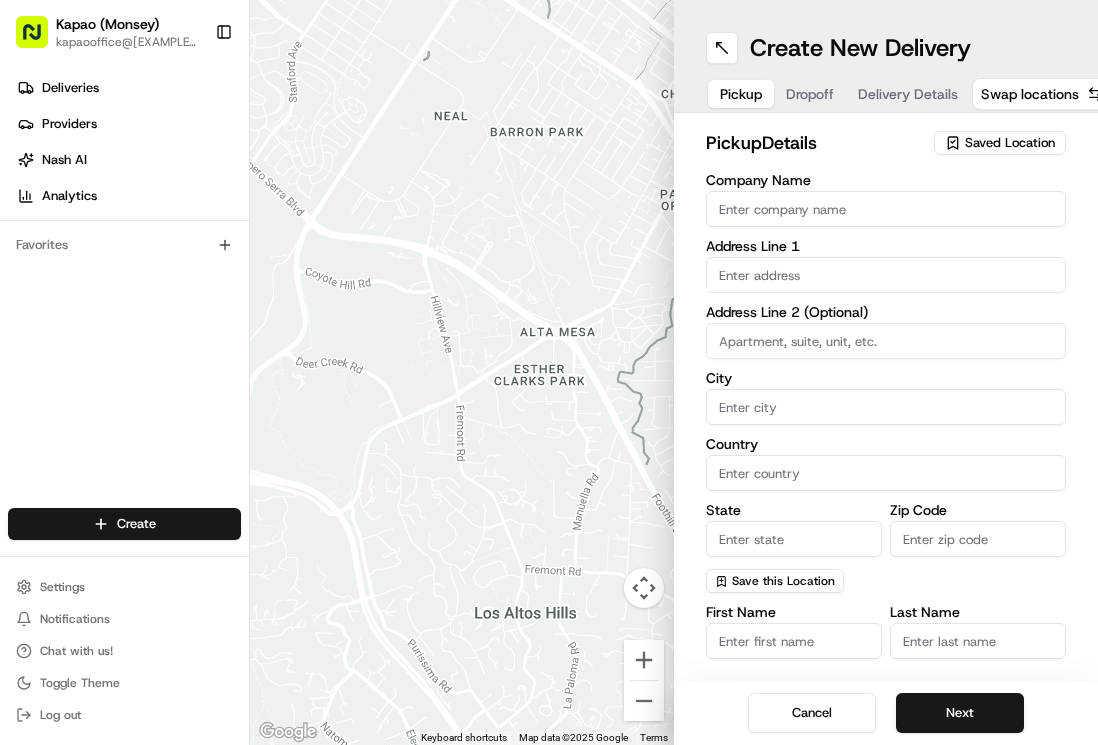 click on "Zip Code" at bounding box center (978, 539) 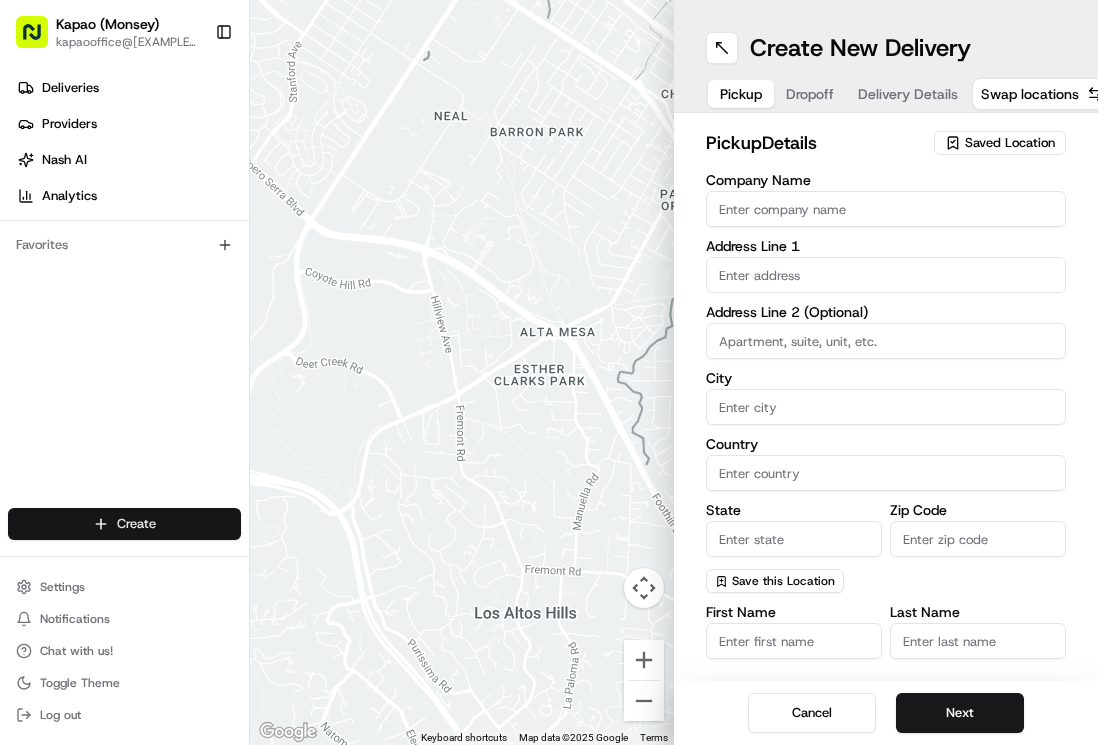 click on "Kapao (Monsey) kapaooffice@[EXAMPLE_DOMAIN] Toggle Sidebar Deliveries Providers Nash AI Analytics Favorites Main Menu Members & Organization Organization Users Roles Preferences Customization Tracking Orchestration Automations Dispatch Strategy Locations Pickup Locations Dropoff Locations Billing Billing Refund Requests Integrations Notification Triggers Webhooks API Keys Request Logs Create Settings Notifications Chat with us! Toggle Theme Log out To navigate the map with touch gestures double-tap and hold your finger on the map, then drag the map. ← Move left → Move right ↑ Move up ↓ Move down + Zoom in - Zoom out Home Jump left by 75% End Jump right by 75% Page Up Jump up by 75% Page Down Jump down by 75% Keyboard shortcuts Map Data Map data ©2025 Google Map data ©2025 Google 500 m Click to toggle between metric and imperial units Terms Report a map error Create New Delivery Pickup Dropoff Delivery Details Swap locations pickup Details Saved Location Company Name Address Line 1 City" at bounding box center [549, 372] 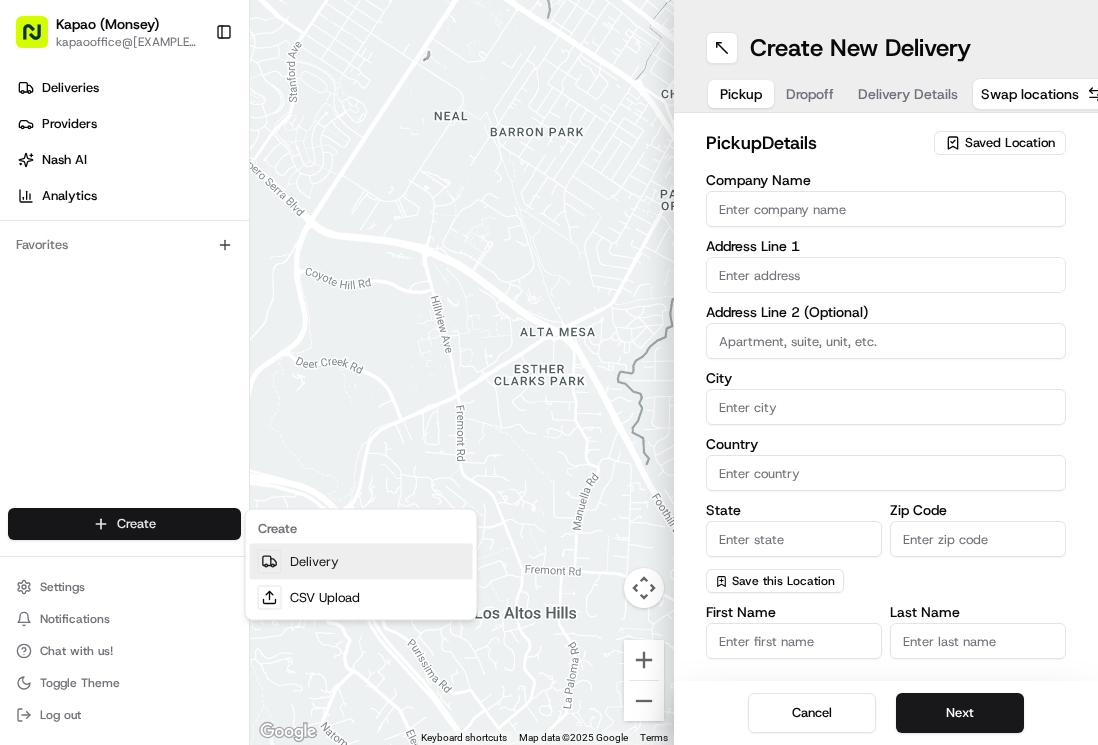 click on "Delivery" at bounding box center (361, 562) 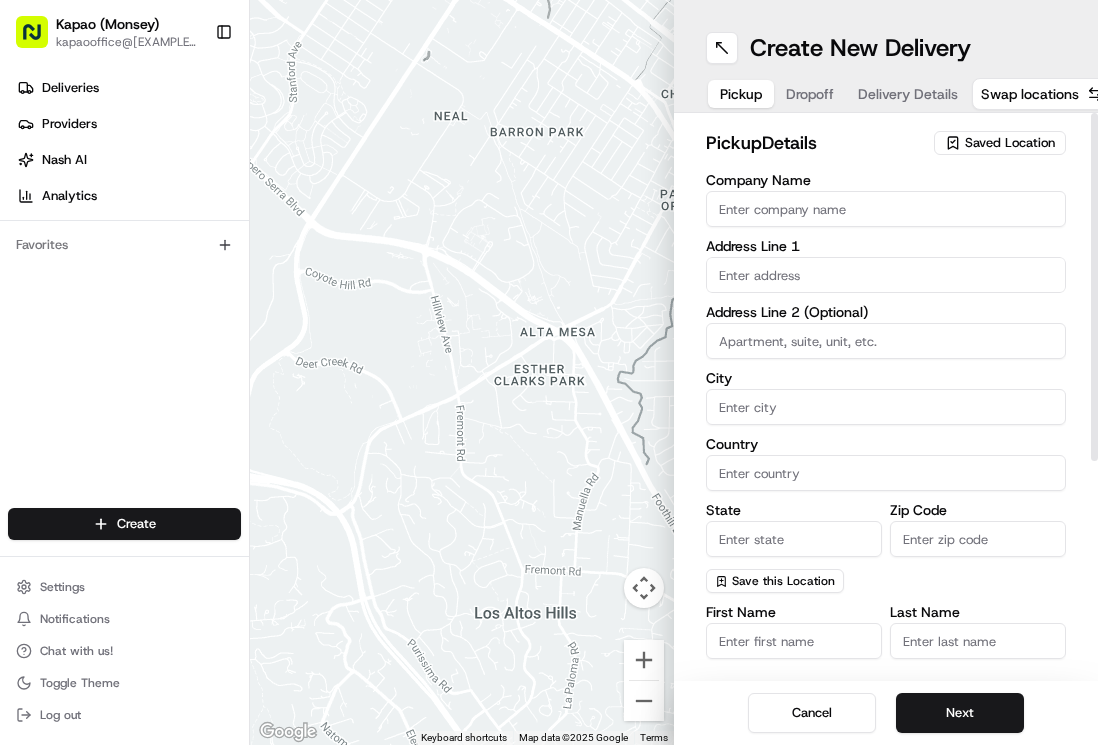 click on "Company Name" at bounding box center [886, 209] 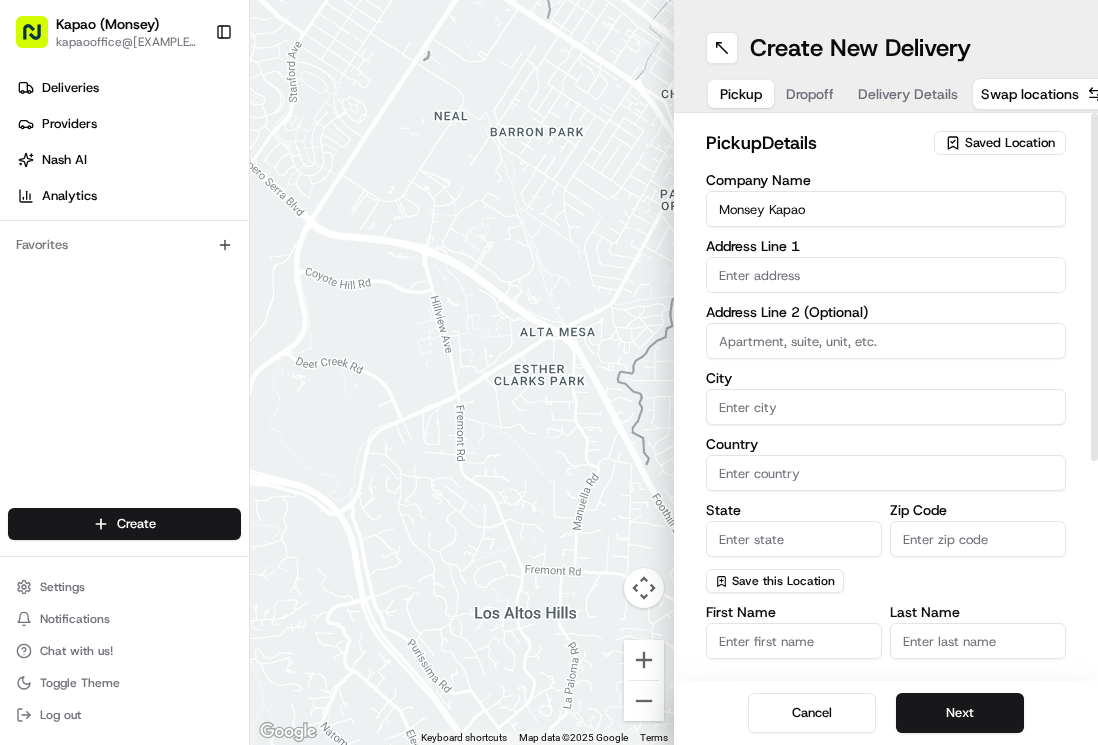 type on "455 NY-306" 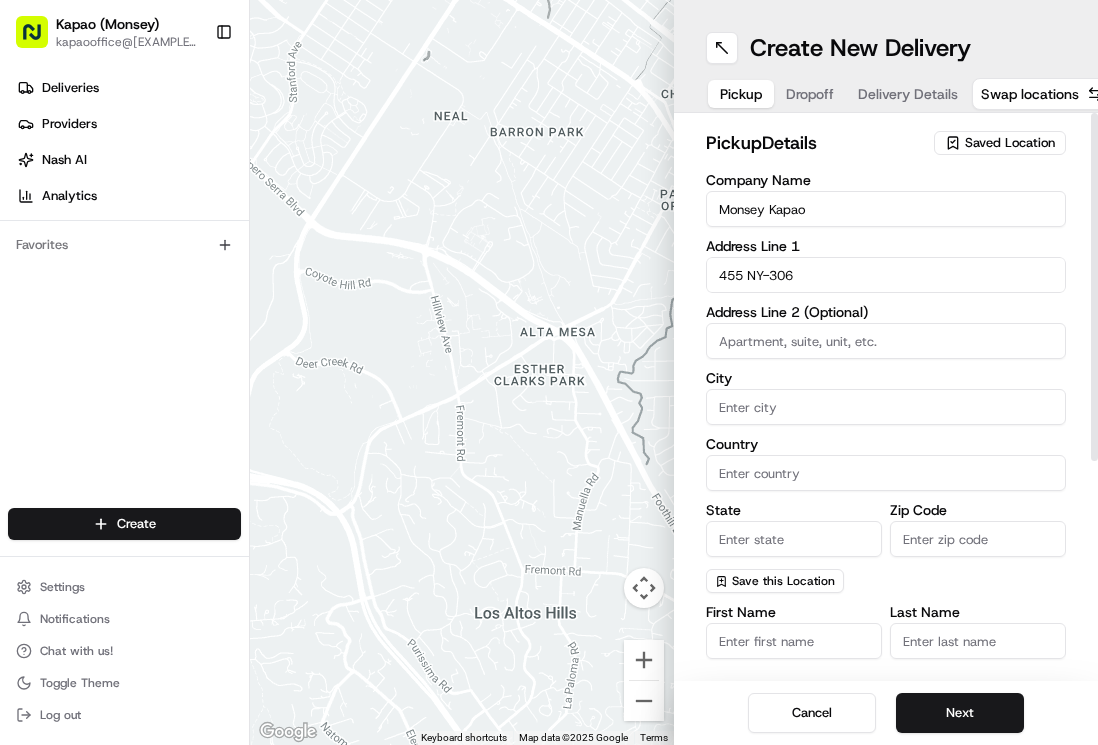 type on "Monsey" 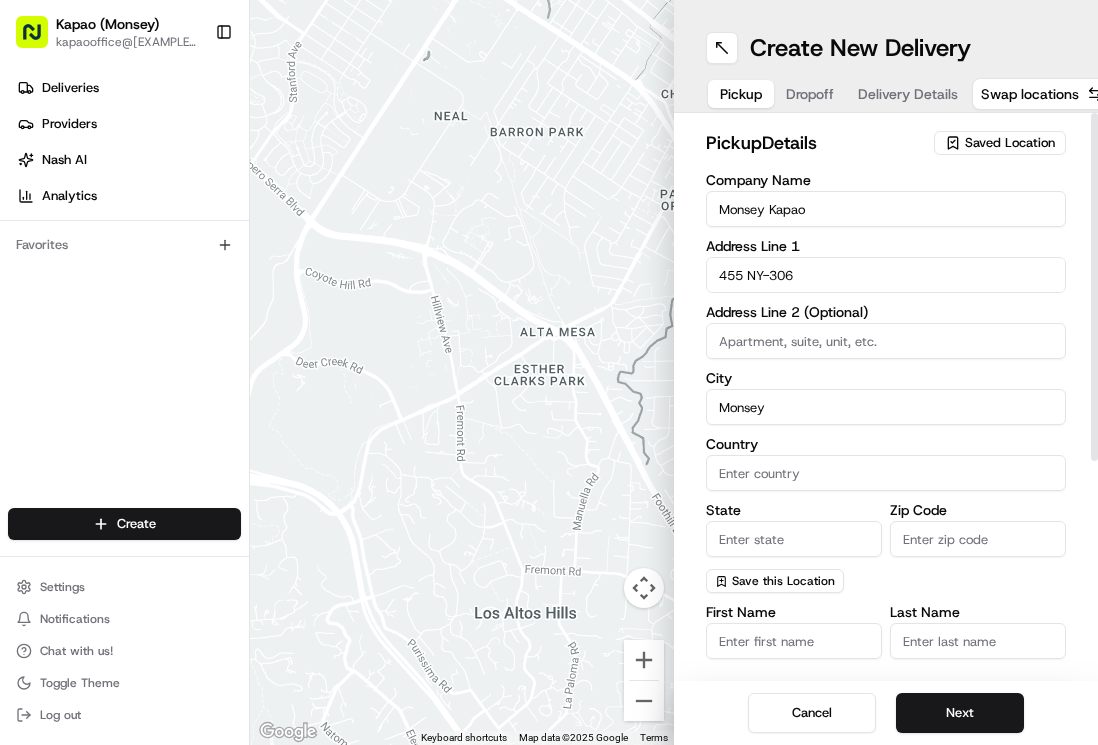 type on "United States" 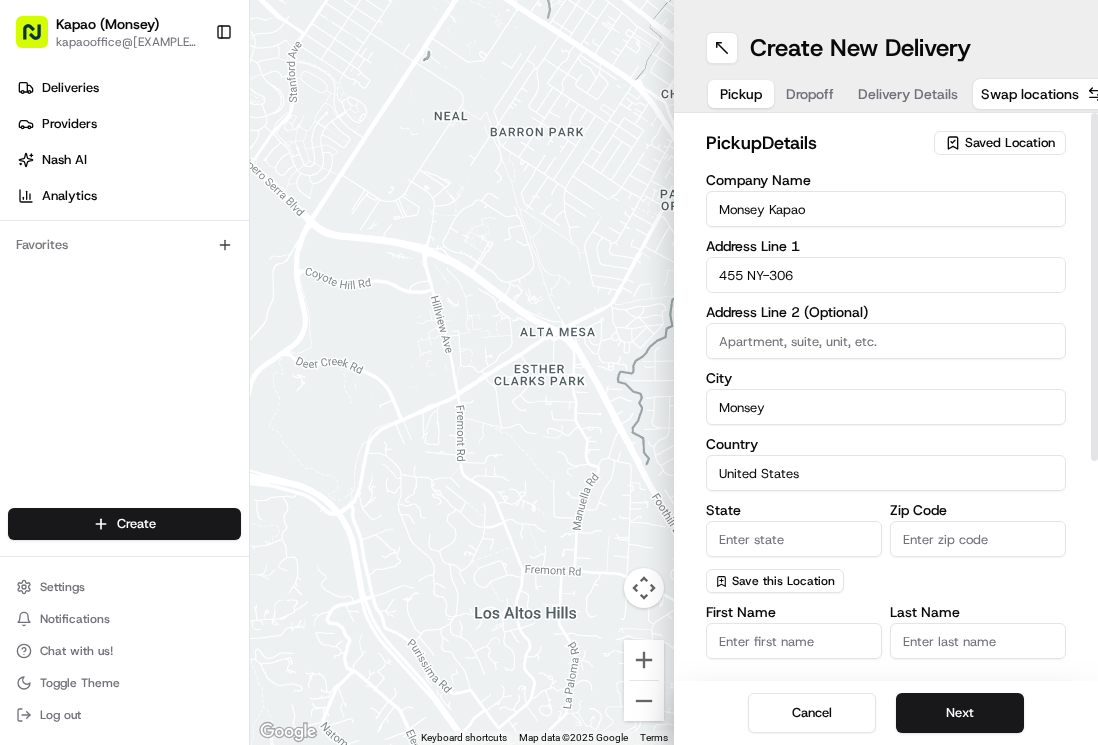 type on "NY" 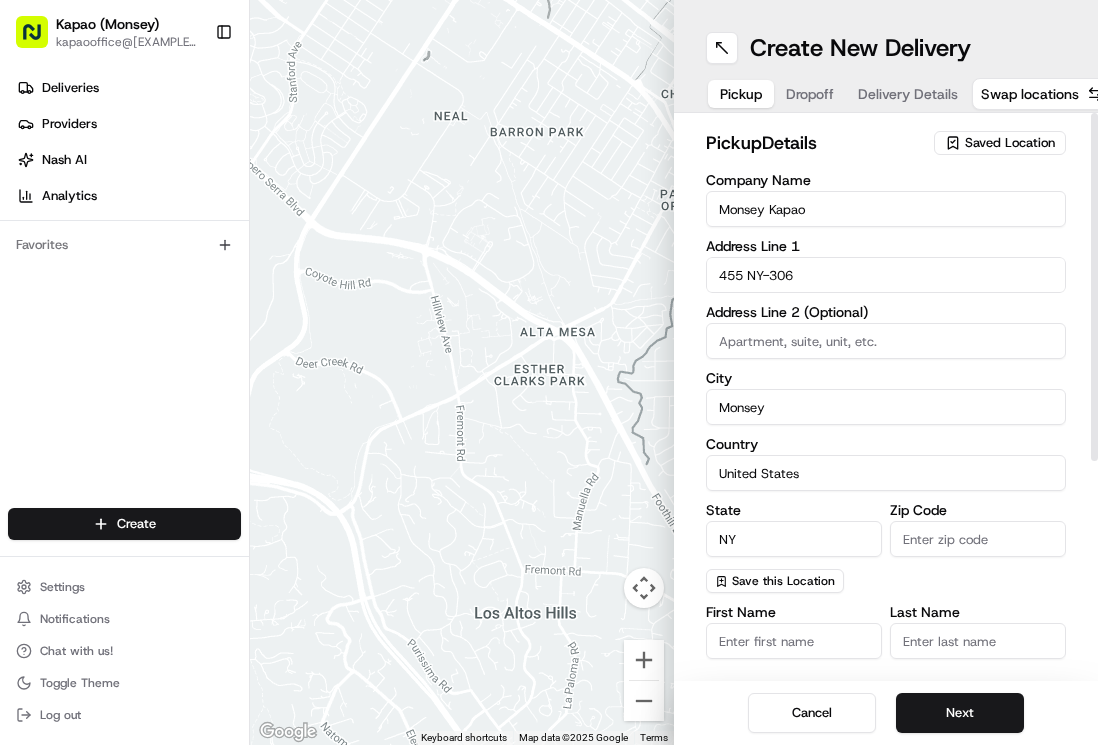 type on "10952" 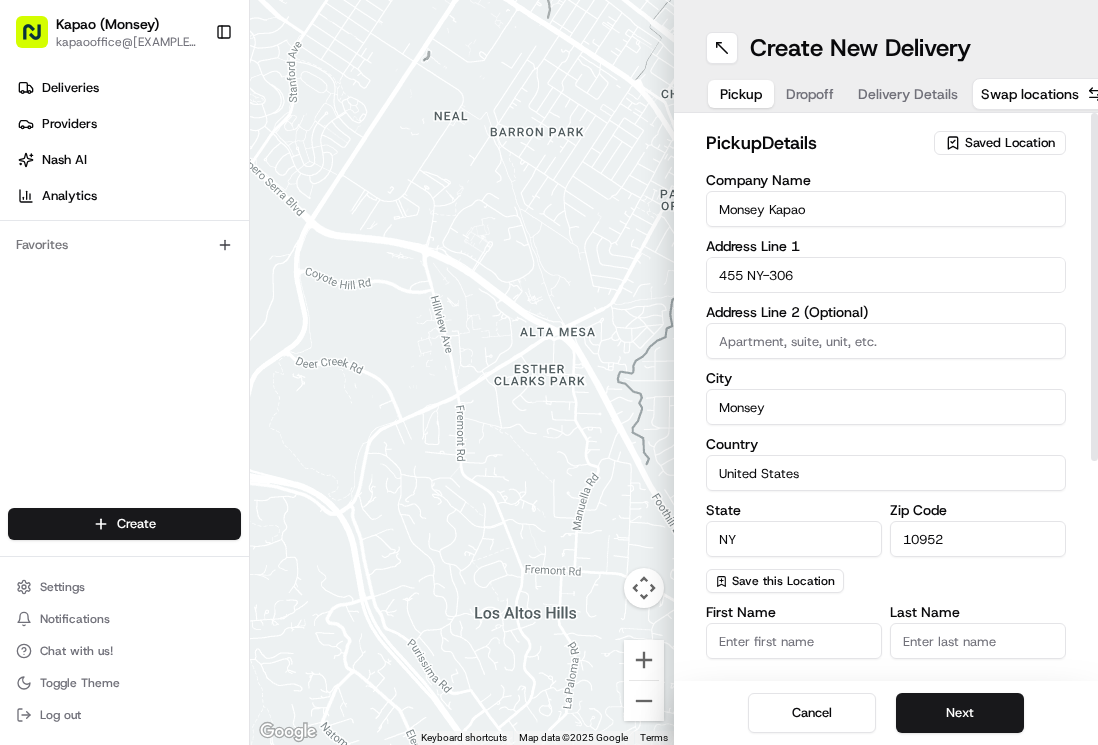type on "Monsey Kapao" 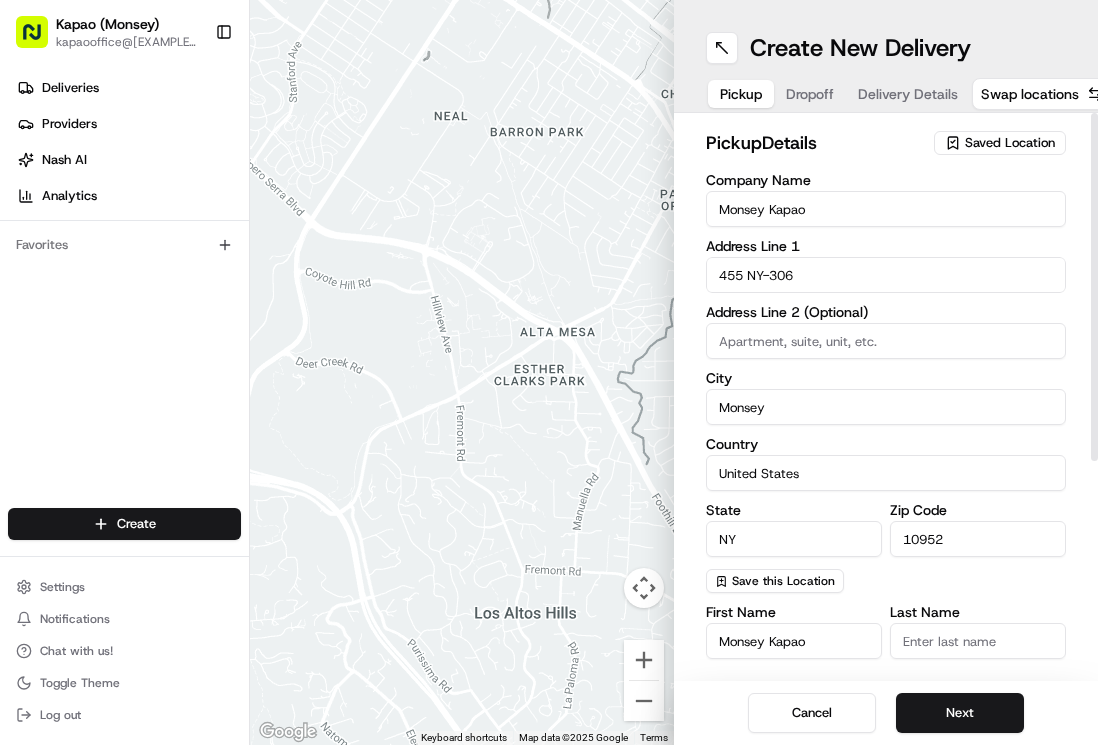 type on "[PHONE]" 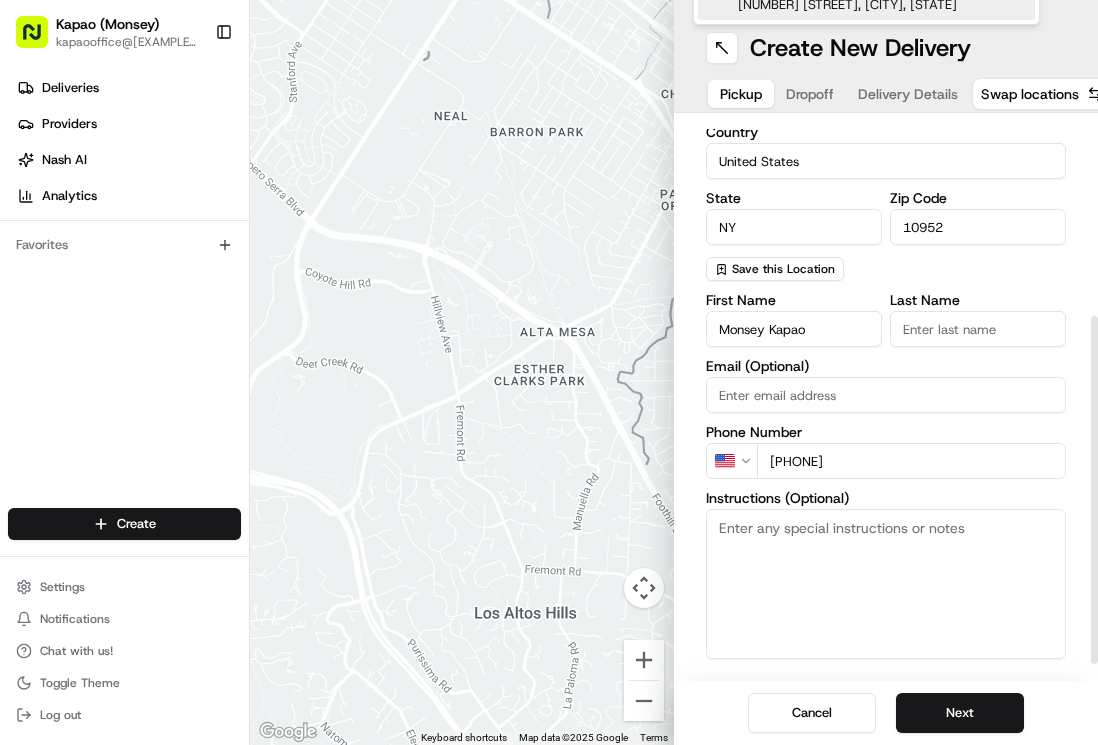 scroll, scrollTop: 337, scrollLeft: 0, axis: vertical 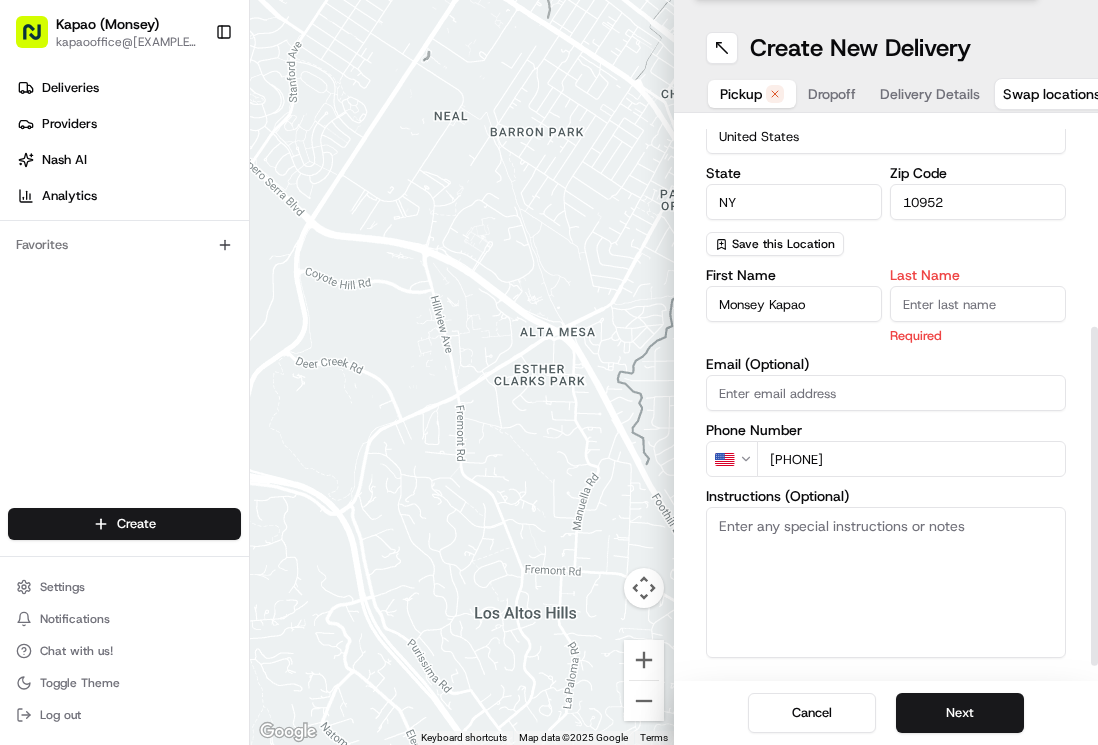 click on "Last Name" at bounding box center (978, 304) 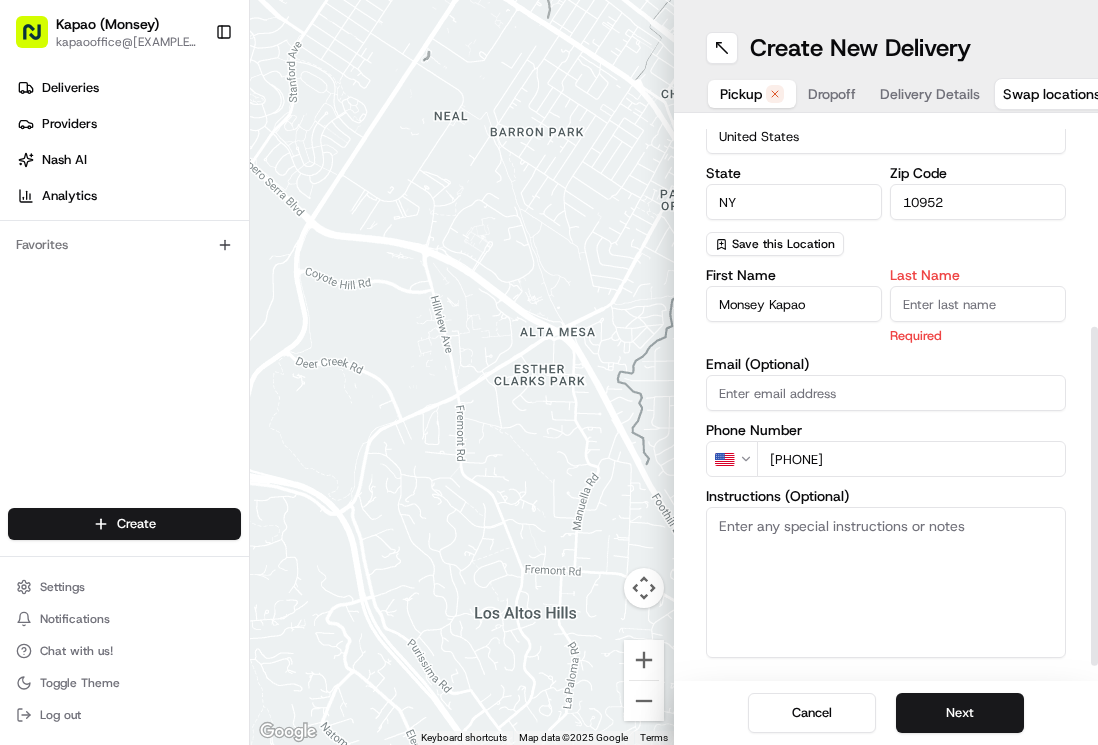 type on "Manager" 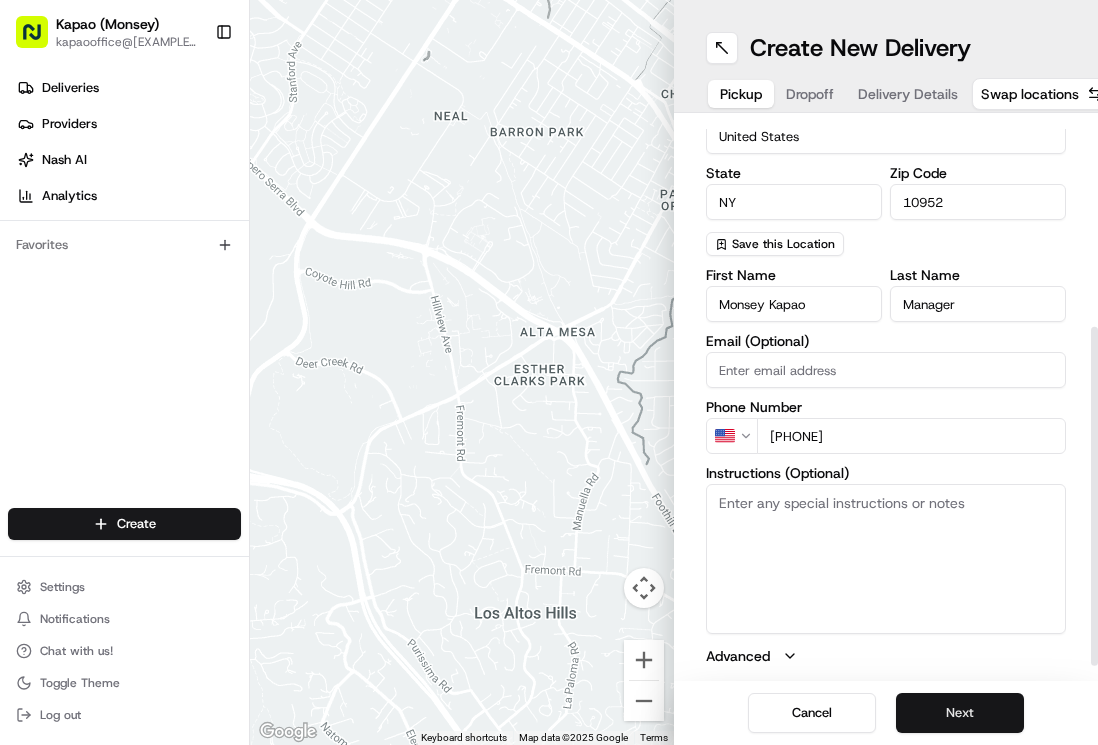 click on "Next" at bounding box center [960, 713] 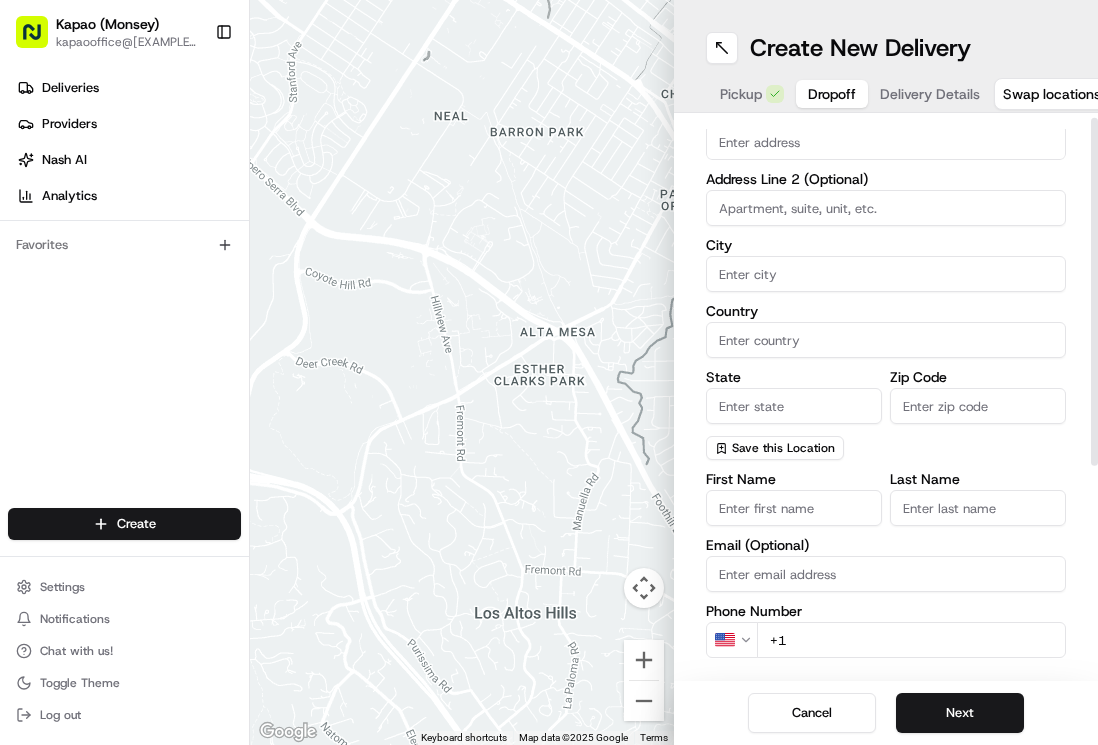 scroll, scrollTop: 0, scrollLeft: 0, axis: both 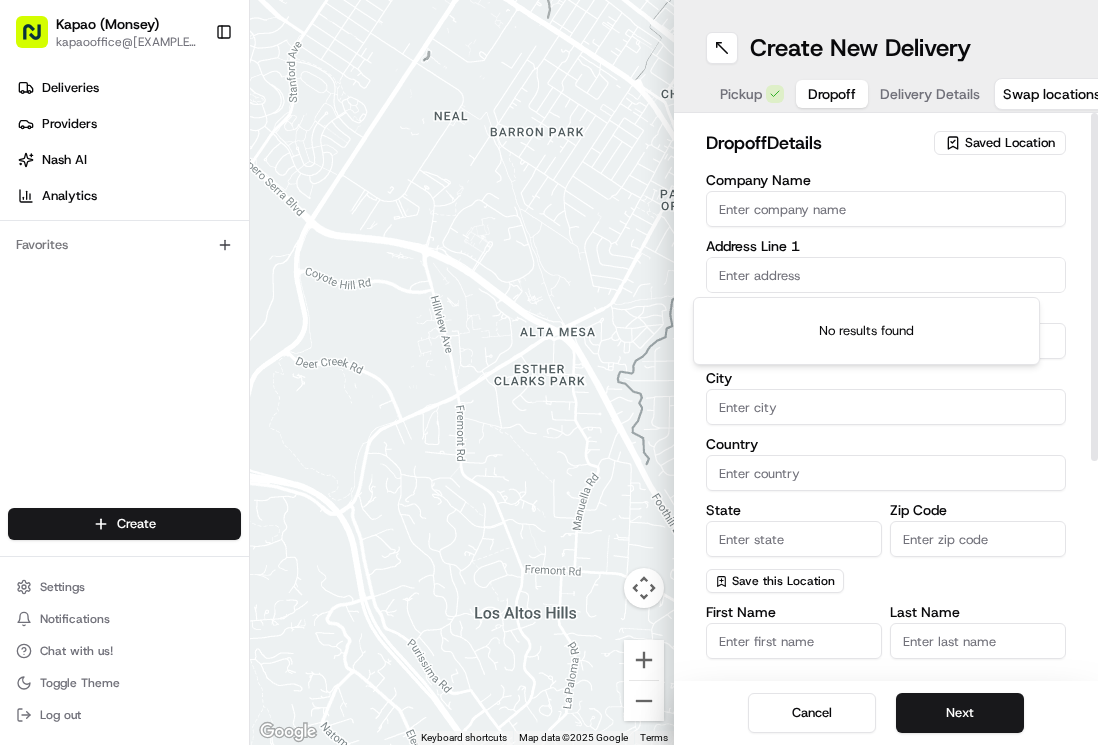 click at bounding box center (886, 275) 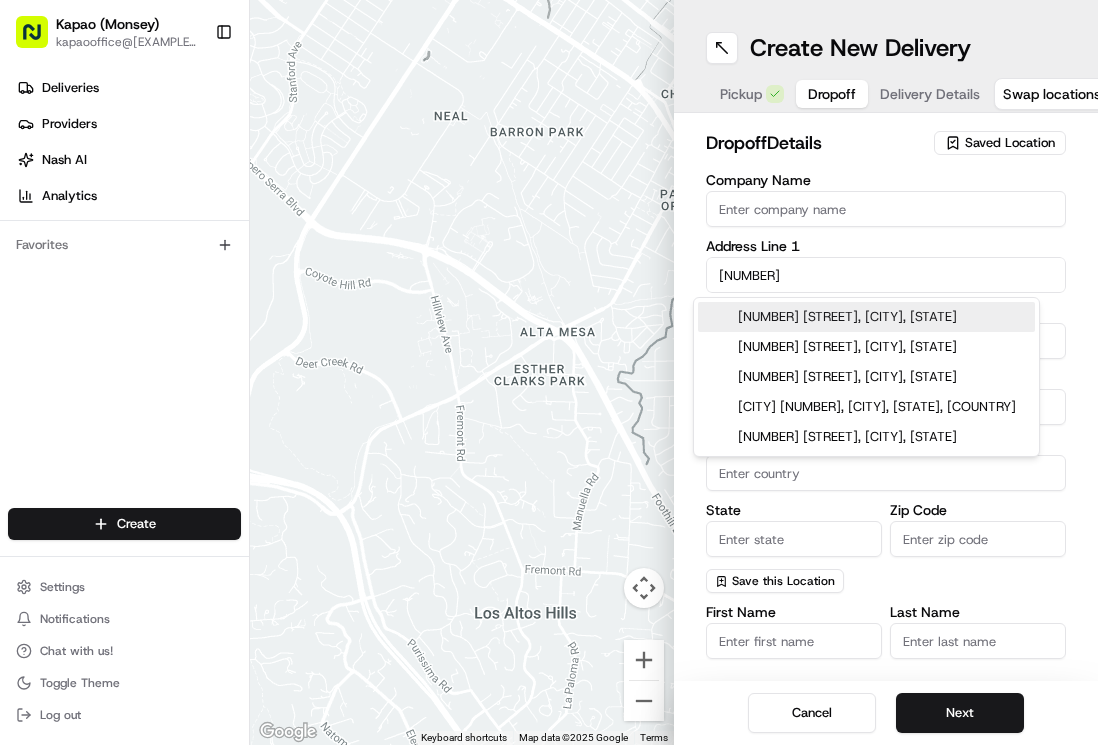 click on "[NUMBER] [STREET], [CITY], [STATE]" at bounding box center [866, 317] 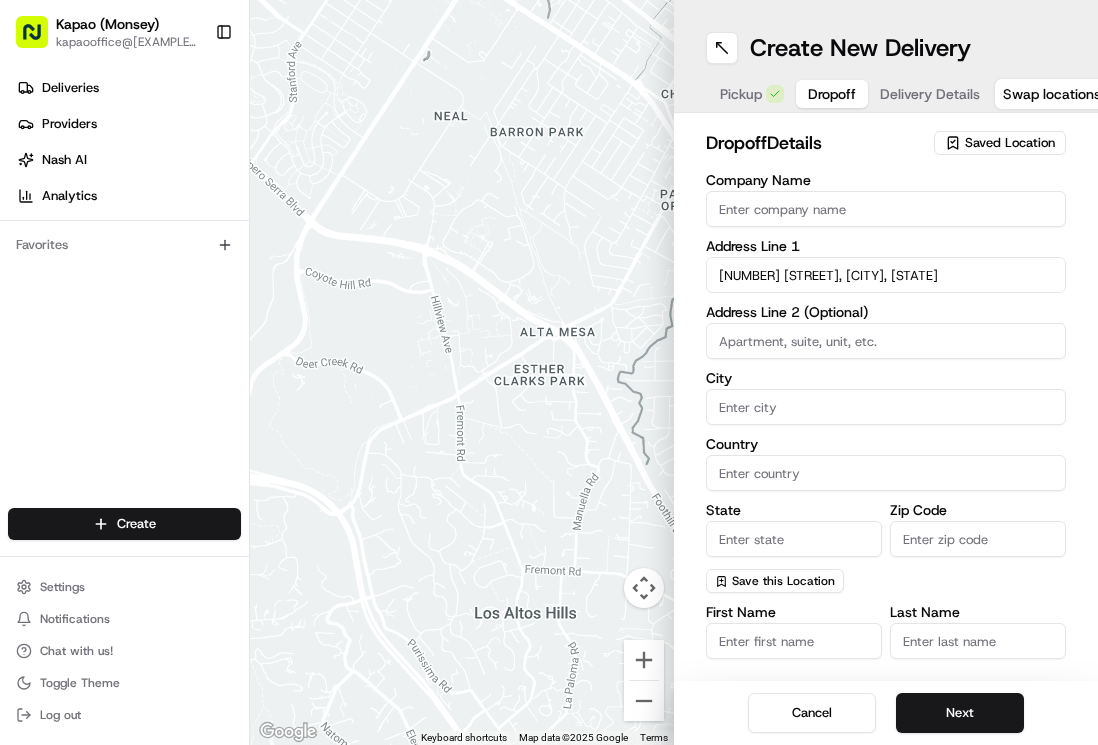 type on "[NUMBER] [STREET], [CITY], [STATE] [POSTAL_CODE], USA" 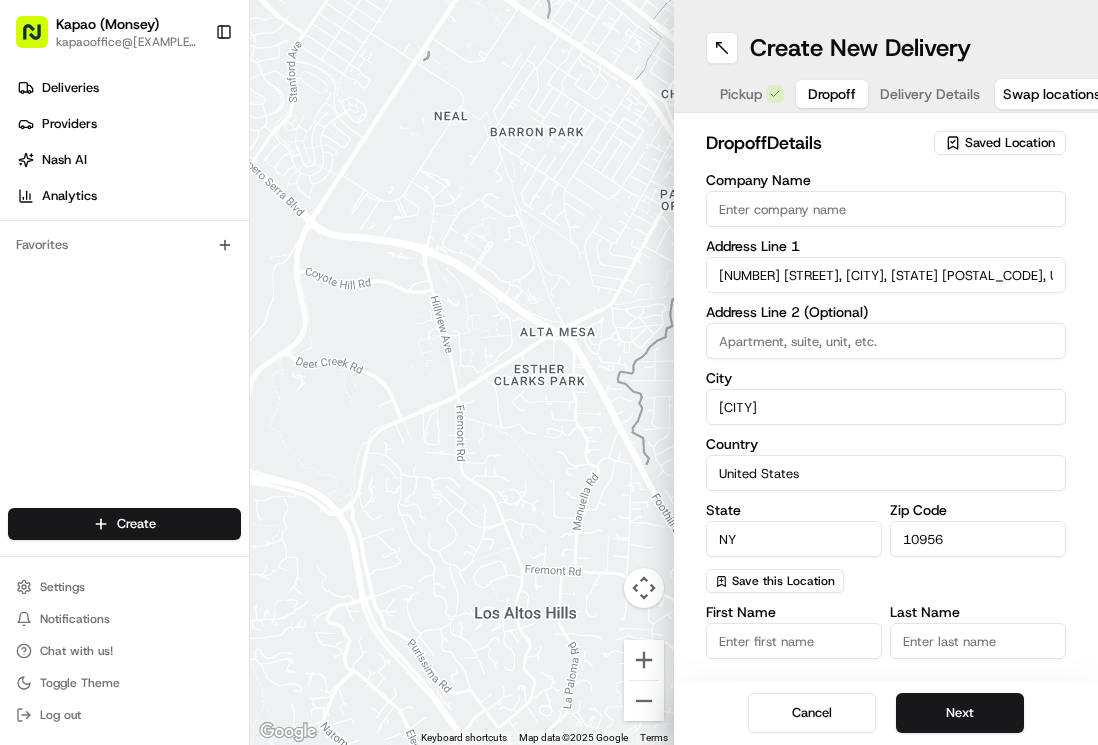 type on "[NUMBER] [STREET]" 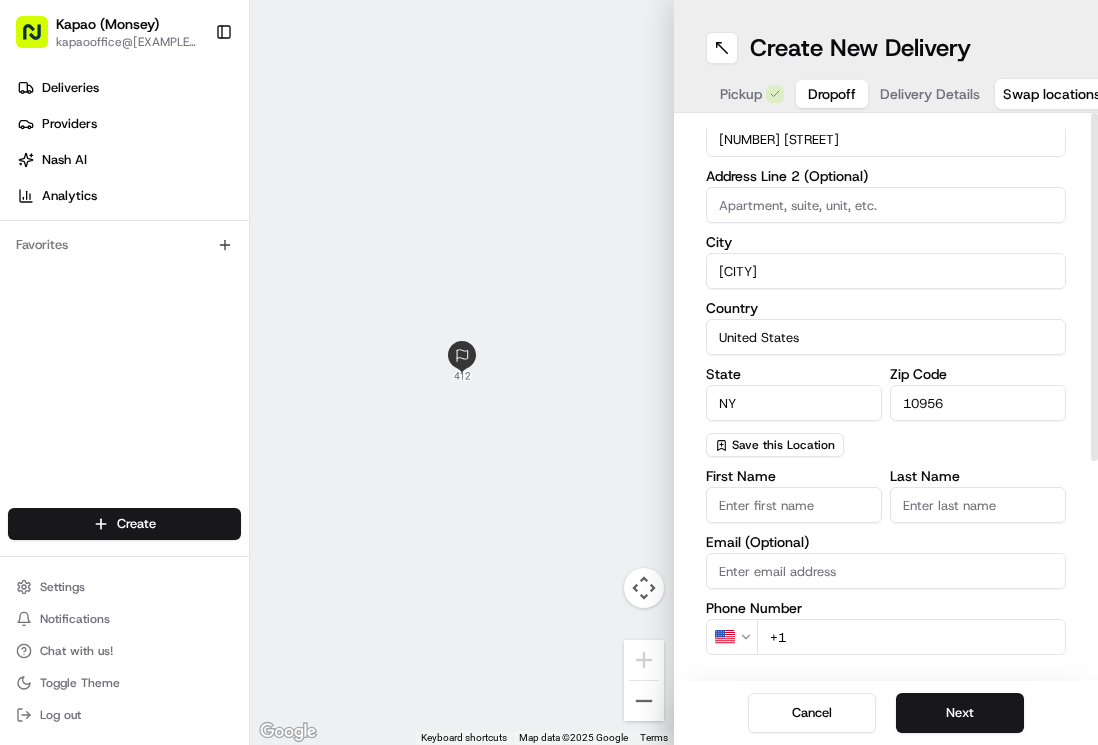 scroll, scrollTop: 300, scrollLeft: 0, axis: vertical 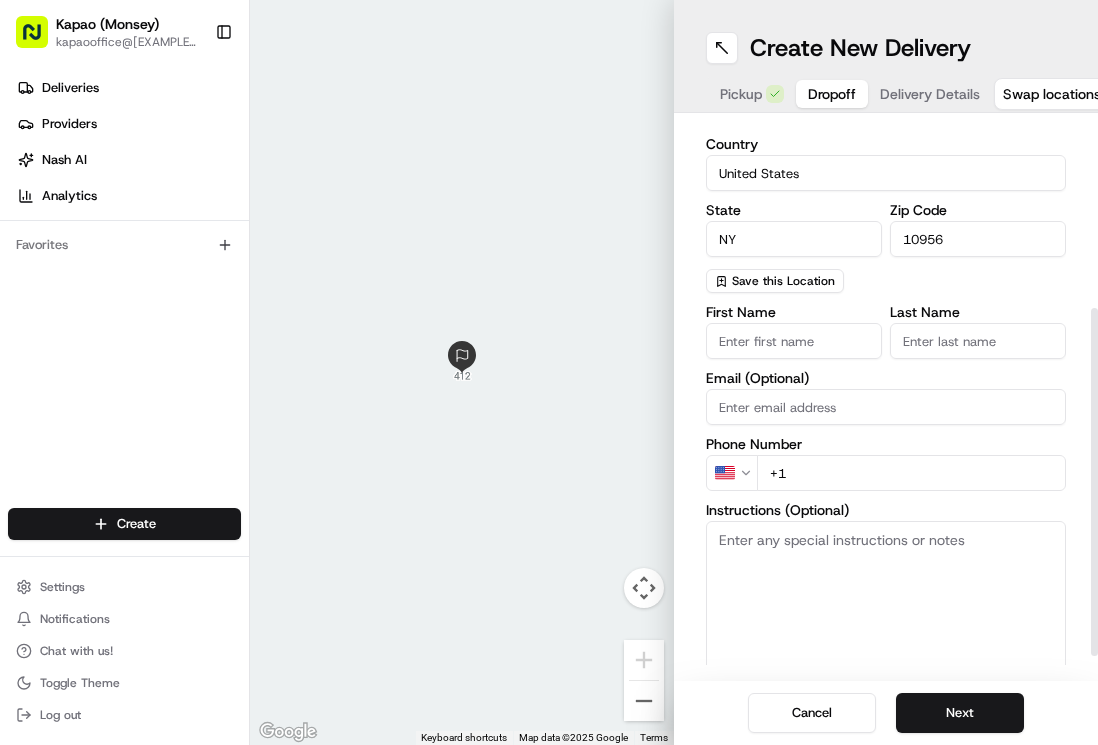 click on "First Name" at bounding box center [794, 341] 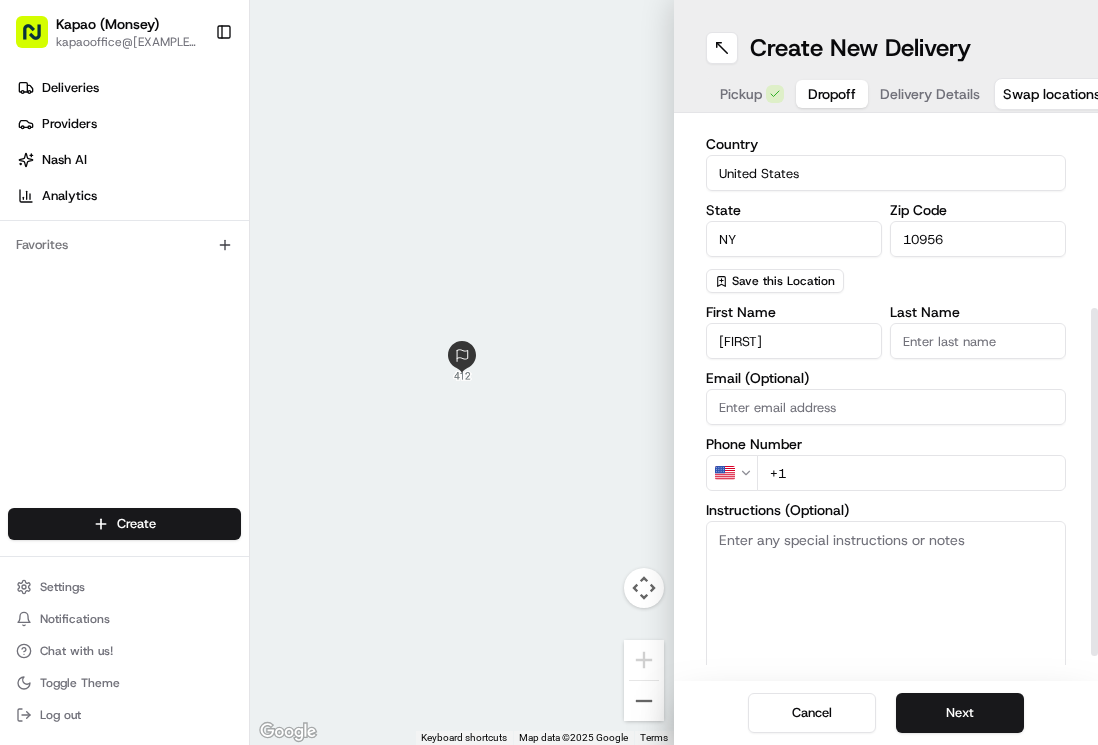 type on "[FIRST]" 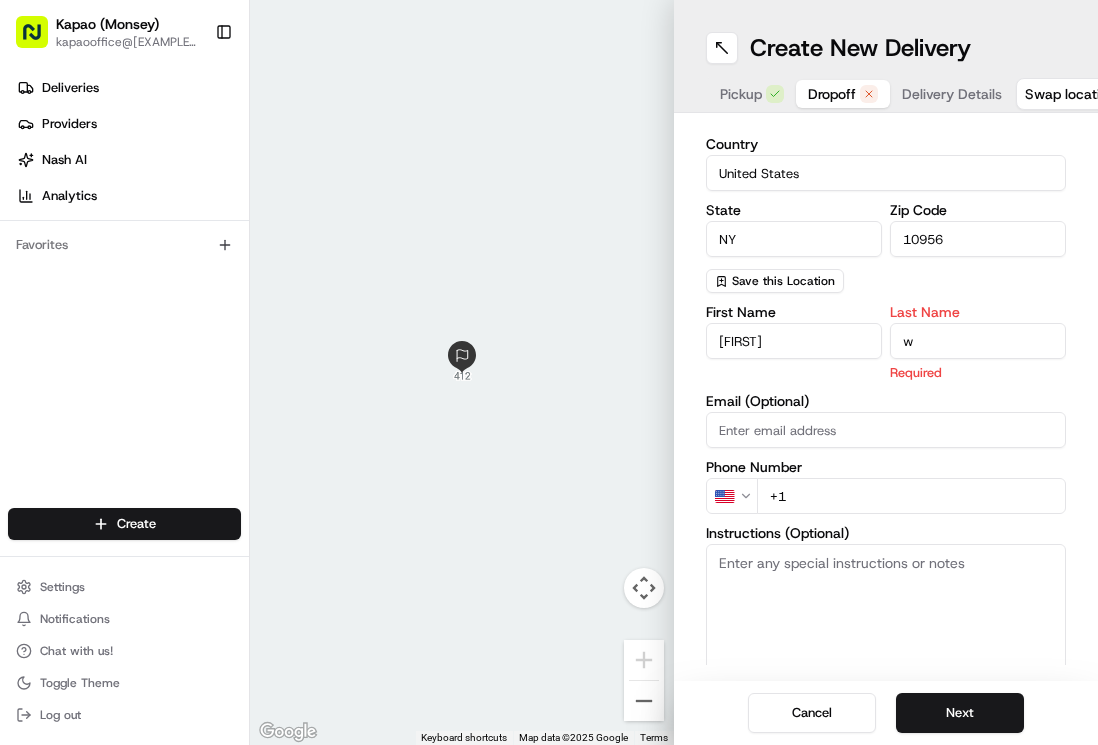 type on "w" 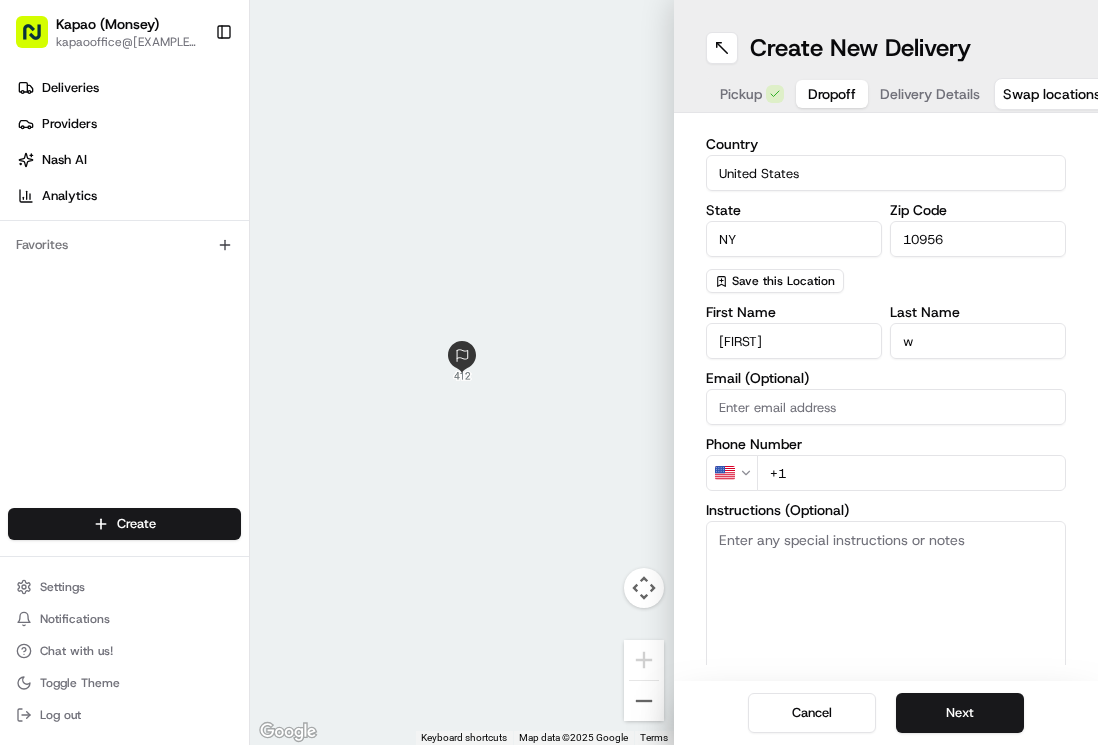 click on "+1" at bounding box center (911, 473) 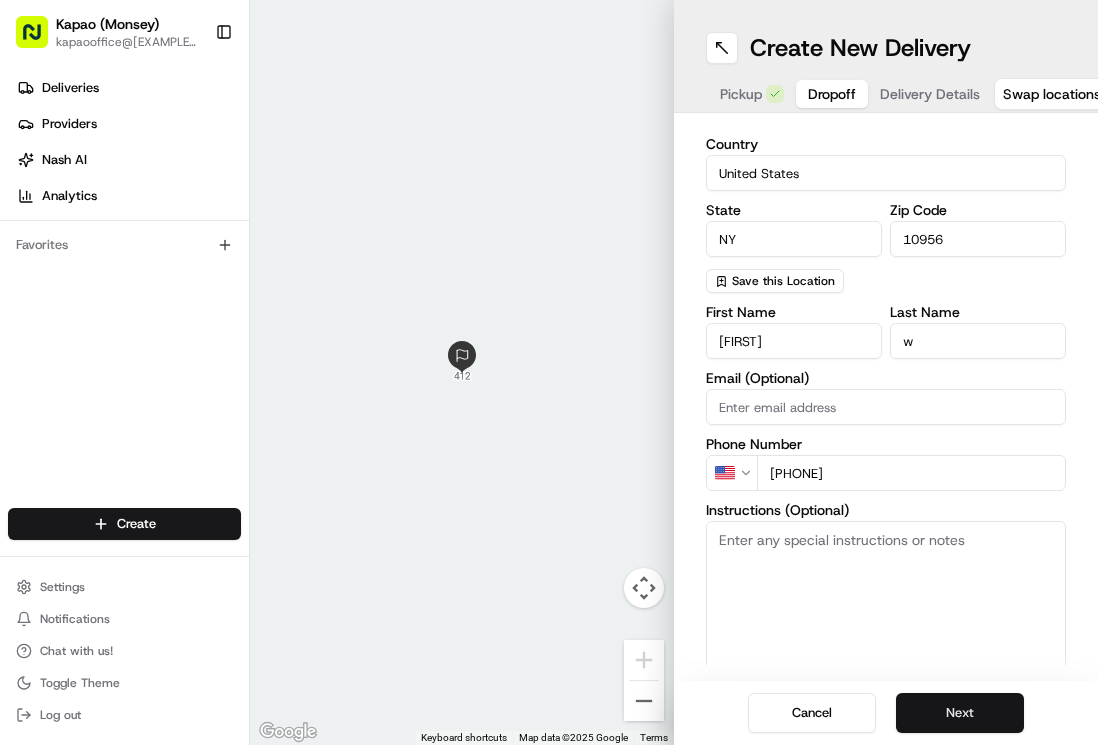type on "[PHONE]" 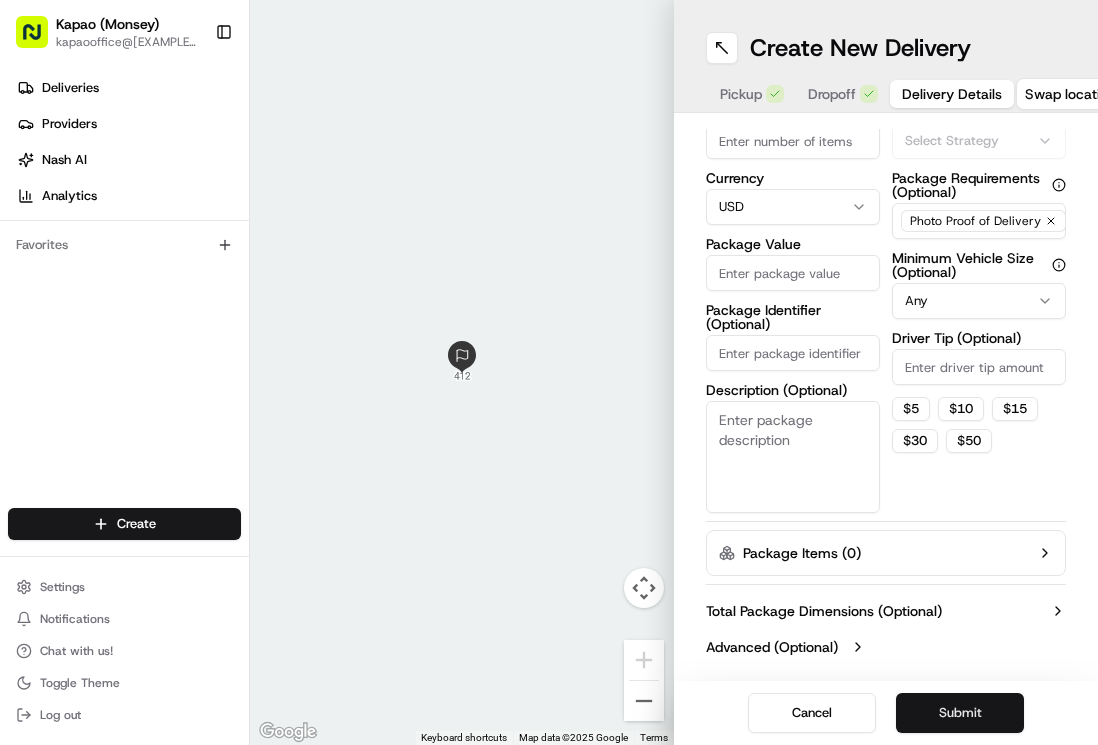 scroll, scrollTop: 108, scrollLeft: 0, axis: vertical 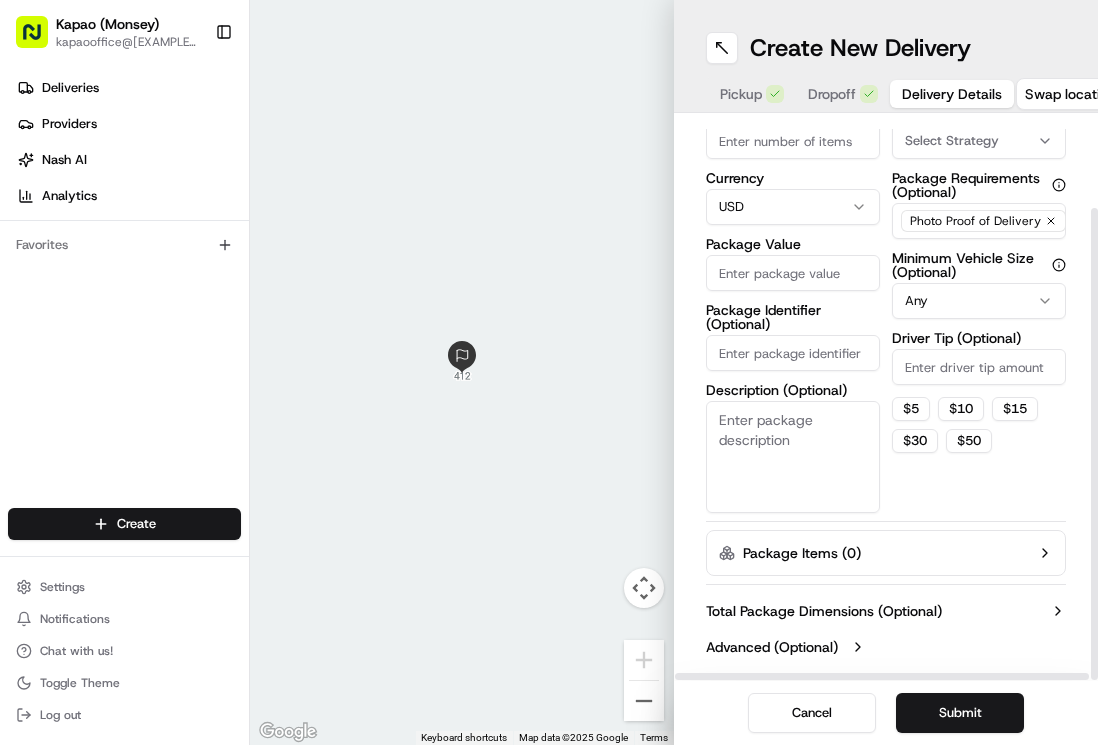 click on "Package Value" at bounding box center [793, 273] 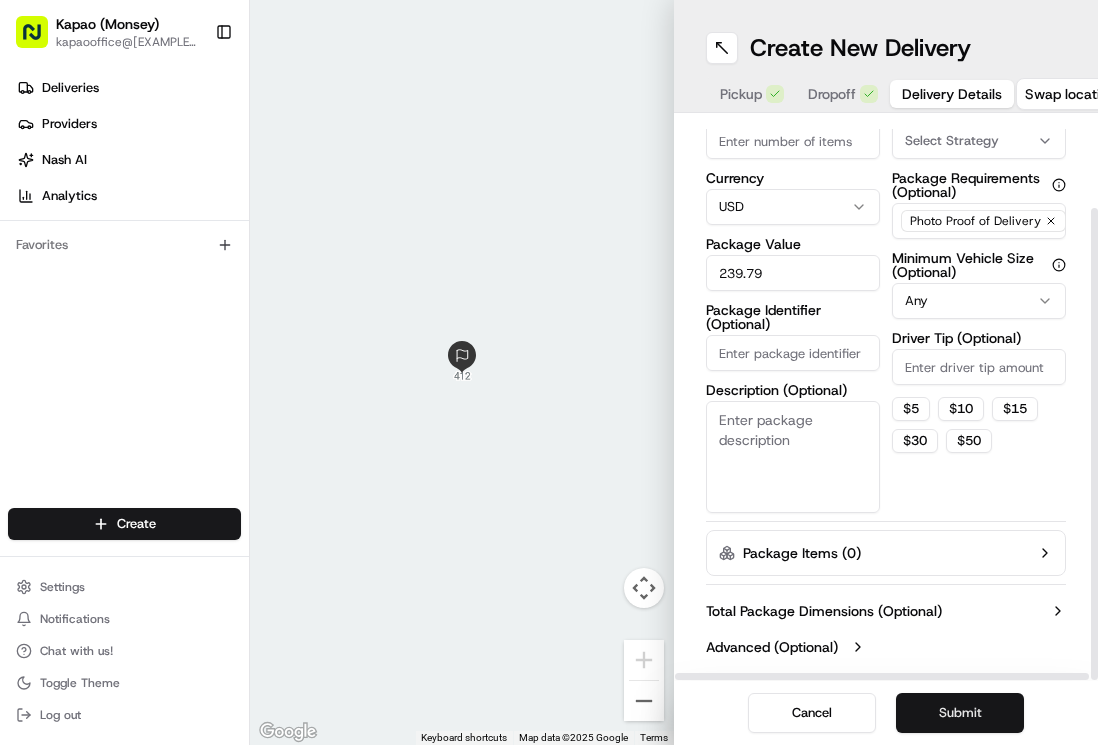 type on "239.79" 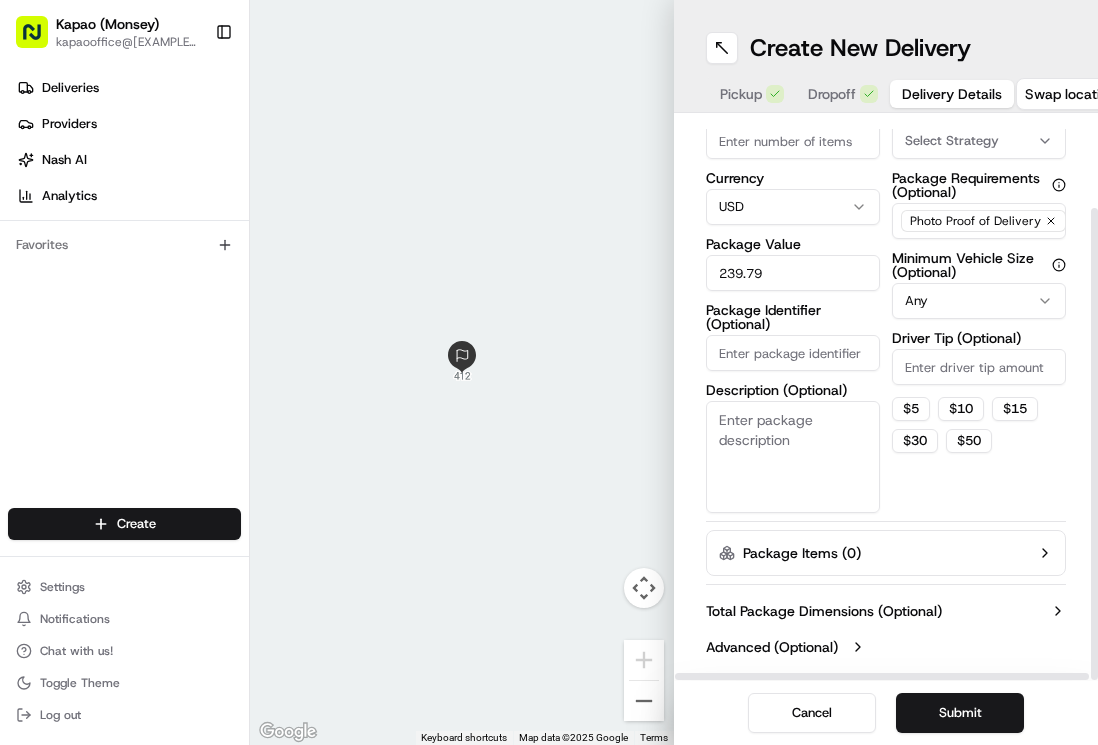click on "Submit" at bounding box center (960, 713) 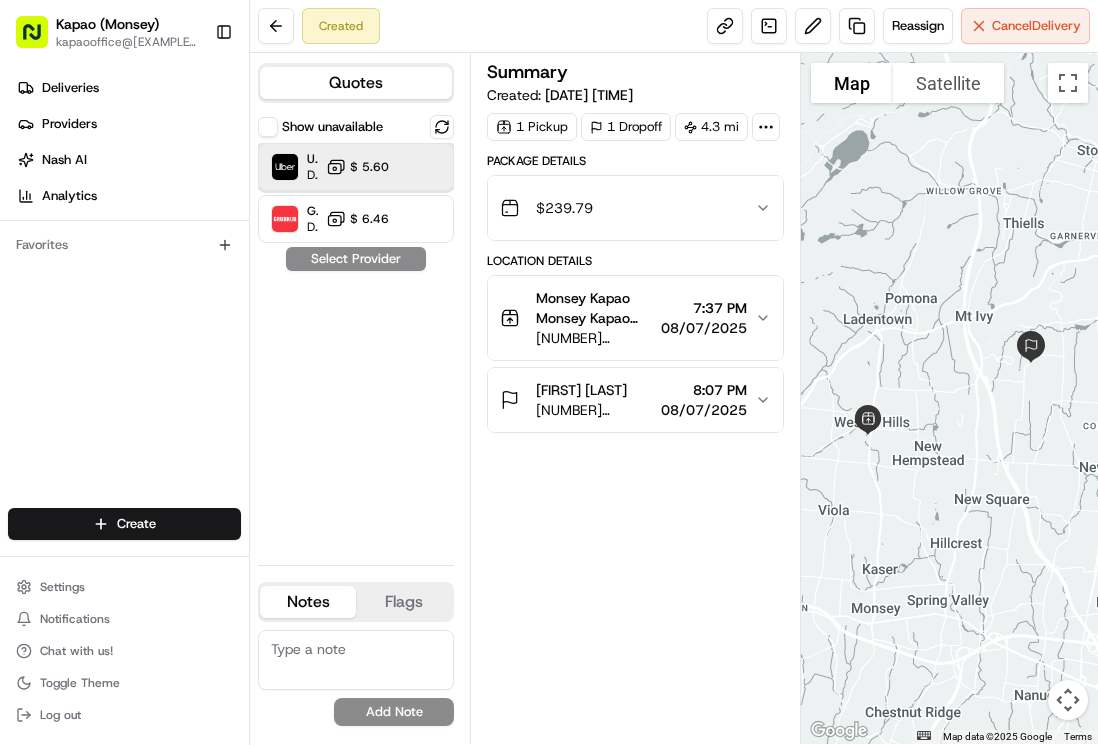 click on "Uber Dropoff ETA   37 minutes $   5.60" at bounding box center (356, 167) 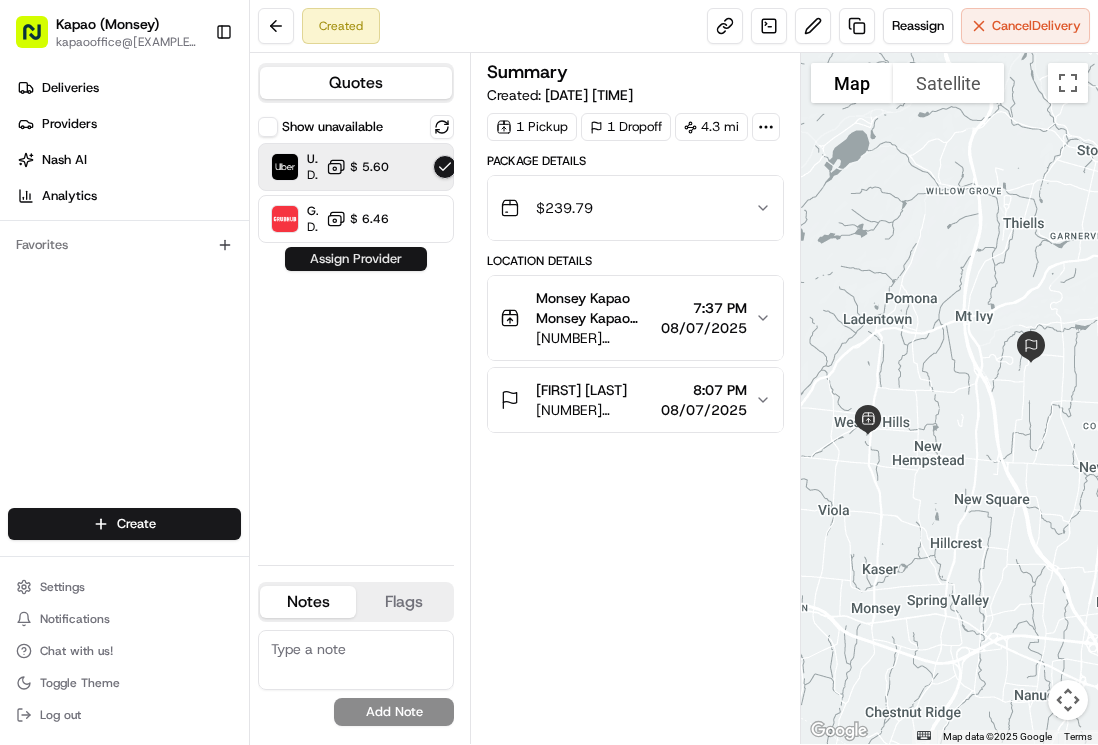 click on "Assign Provider" at bounding box center (356, 259) 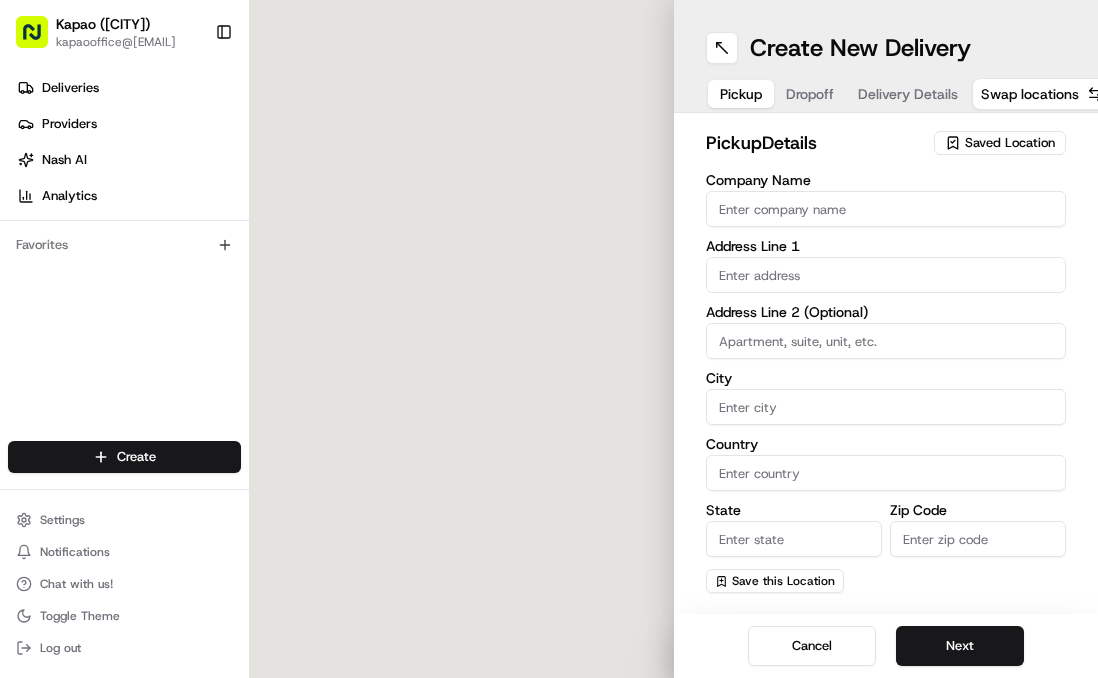 scroll, scrollTop: 0, scrollLeft: 0, axis: both 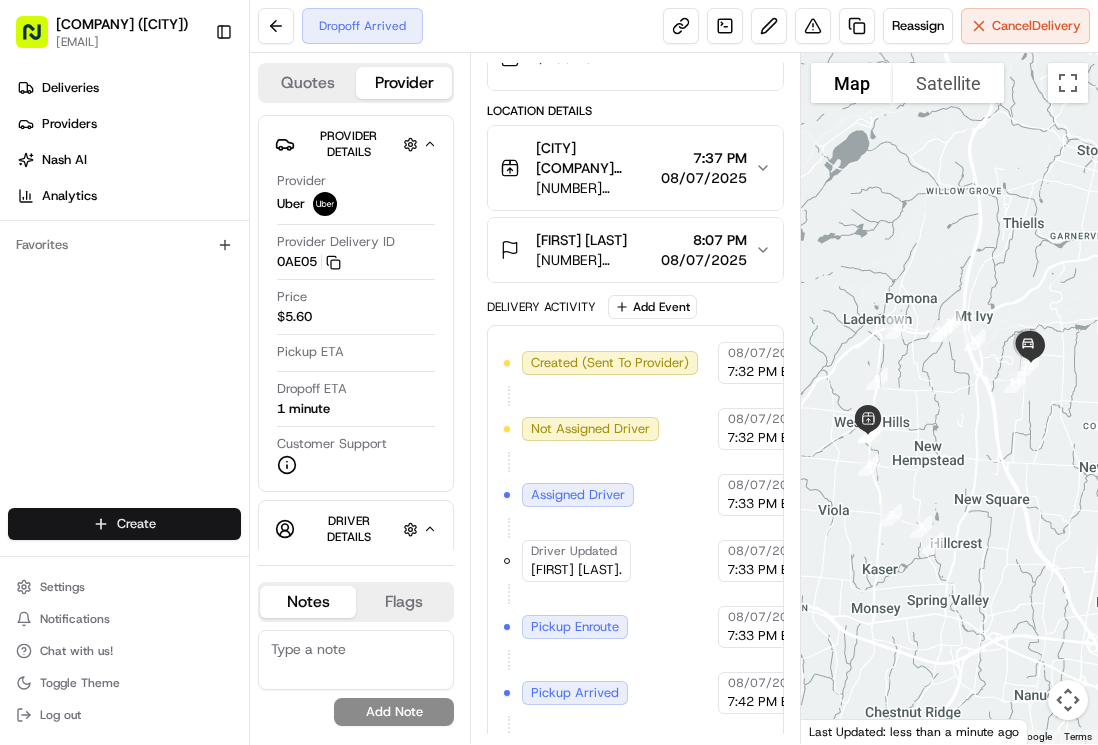 click on "Kapao (Monsey) kapaooffice@gmail.com Toggle Sidebar Deliveries Providers Nash AI Analytics Favorites Main Menu Members & Organization Organization Users Roles Preferences Customization Tracking Orchestration Automations Dispatch Strategy Locations Pickup Locations Dropoff Locations Billing Billing Refund Requests Integrations Notification Triggers Webhooks API Keys Request Logs Create Settings Notifications Chat with us! Toggle Theme Log out Dropoff Arrived Reassign Cancel  Delivery Quotes Provider Provider Details Hidden ( 1 ) Provider Uber   Provider Delivery ID 0AE05 Copy  del_rtvMNYtARwyxpaln_XCuBQ 0AE05 Price $5.60 Pickup ETA Dropoff ETA 1 minute Customer Support Driver Details Hidden ( 5 ) Name Patrick V. Pickup Phone Number +1 312 766 6835 ext. 94818614 Dropoff Phone Number +1 845 420 1813 Tip $0.00 Type car Make Toyota Model Highlander Color dimgray License Plate Number ***2642 Notes Flags kapaoinc@gmail.com kapaooffice@gmail.com stevengerson21@gmail.com Add Note kapaoinc@gmail.com   1" at bounding box center (549, 372) 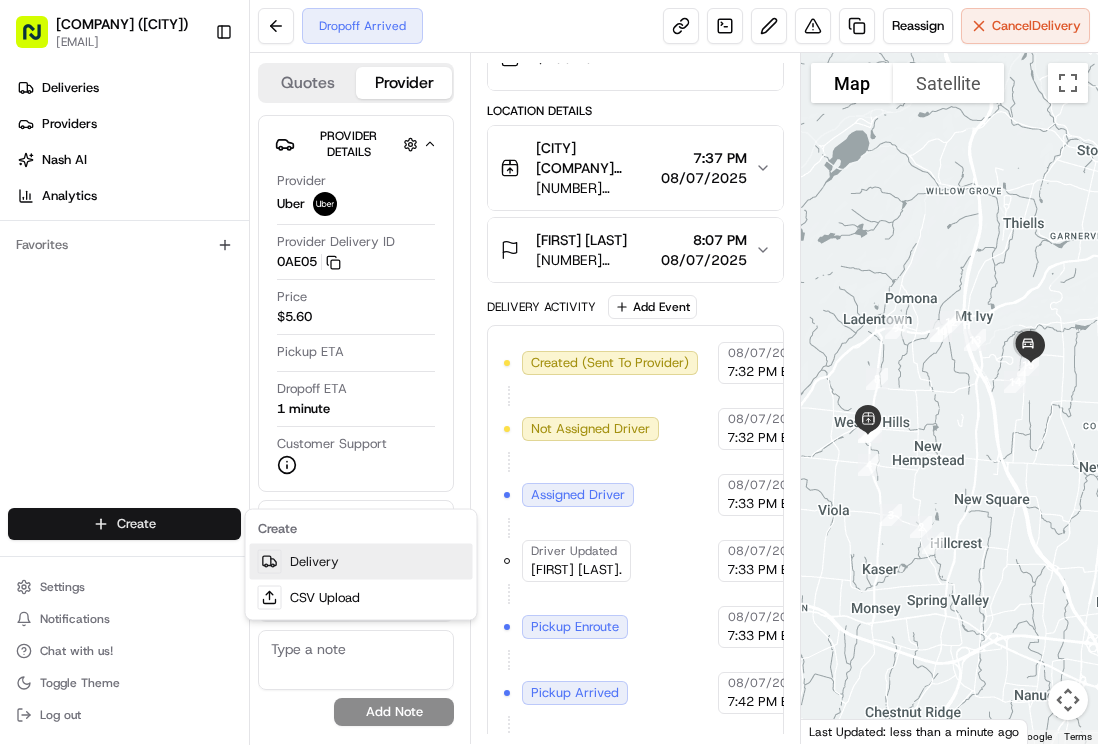 click on "Delivery" at bounding box center (361, 562) 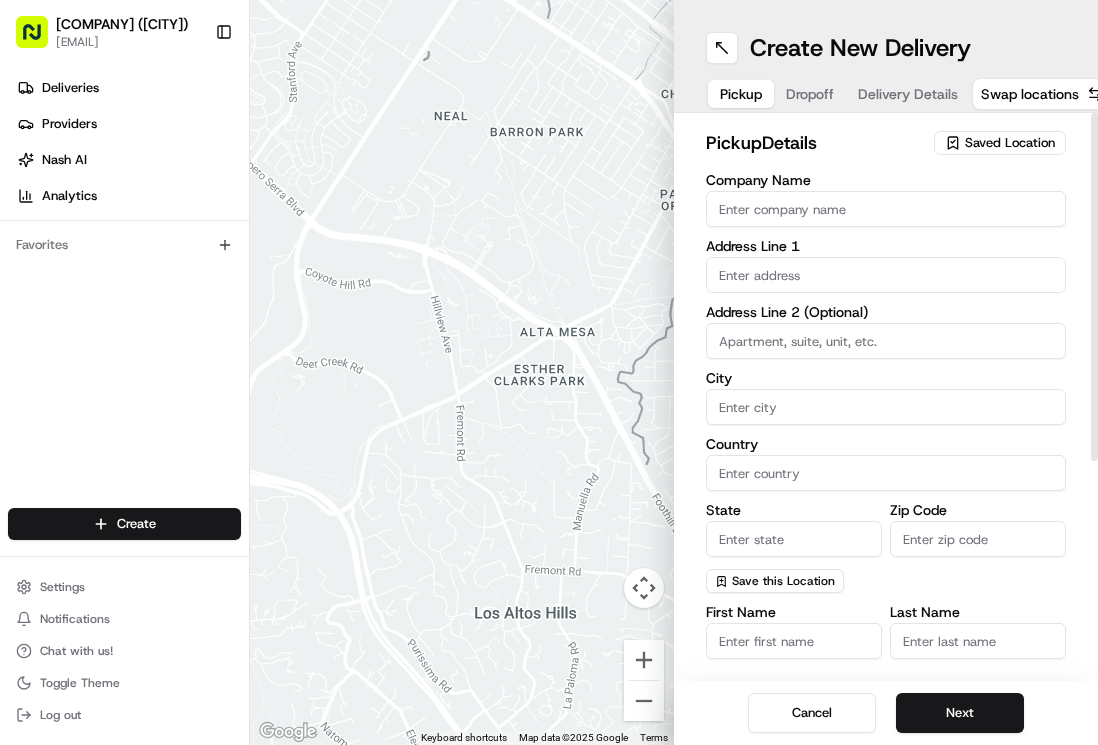click at bounding box center (886, 275) 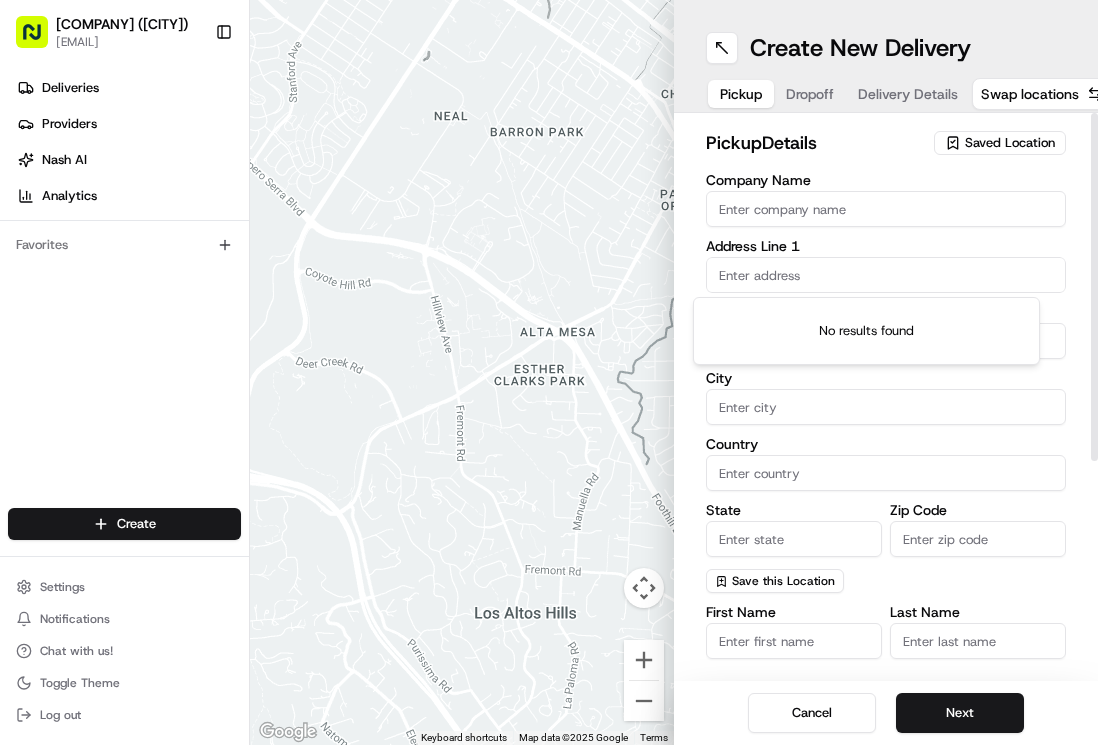 type on "455 NY-306" 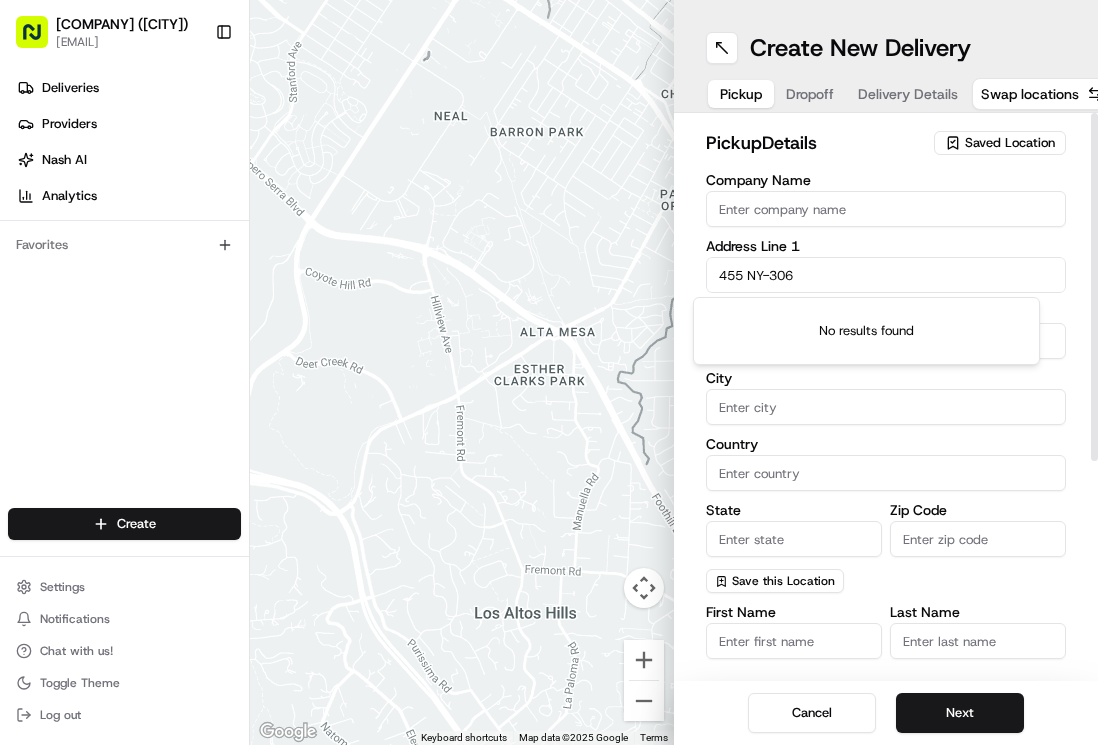 type on "Monsey Kapao" 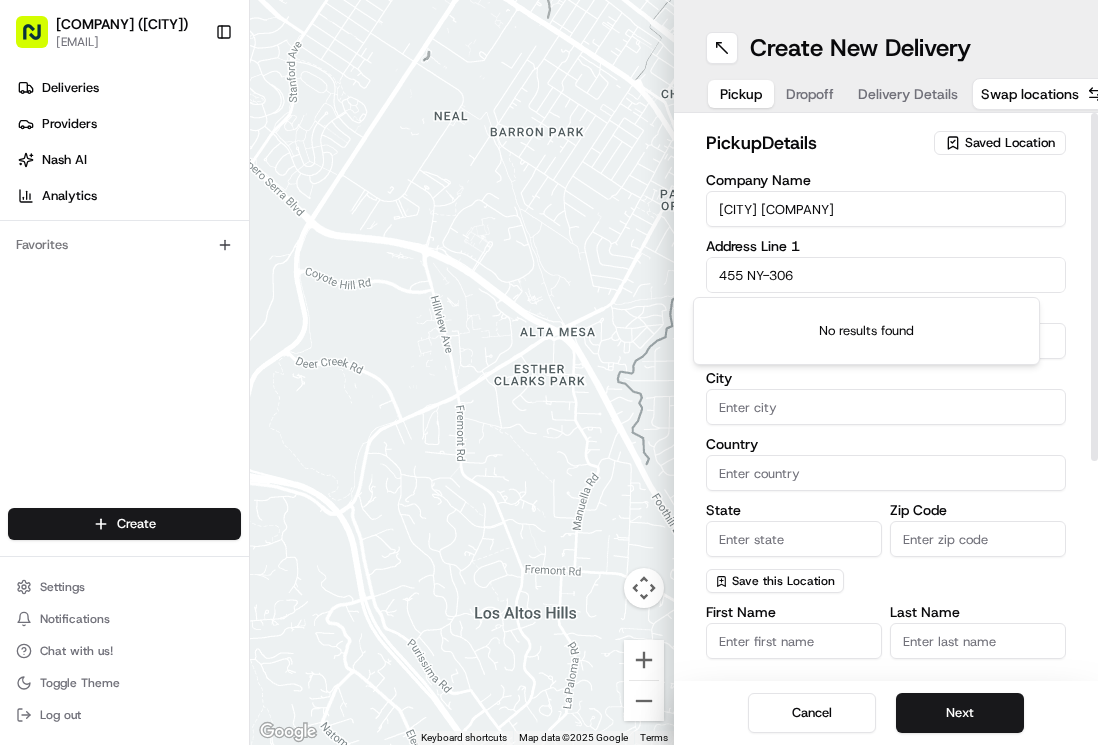 type on "Monsey" 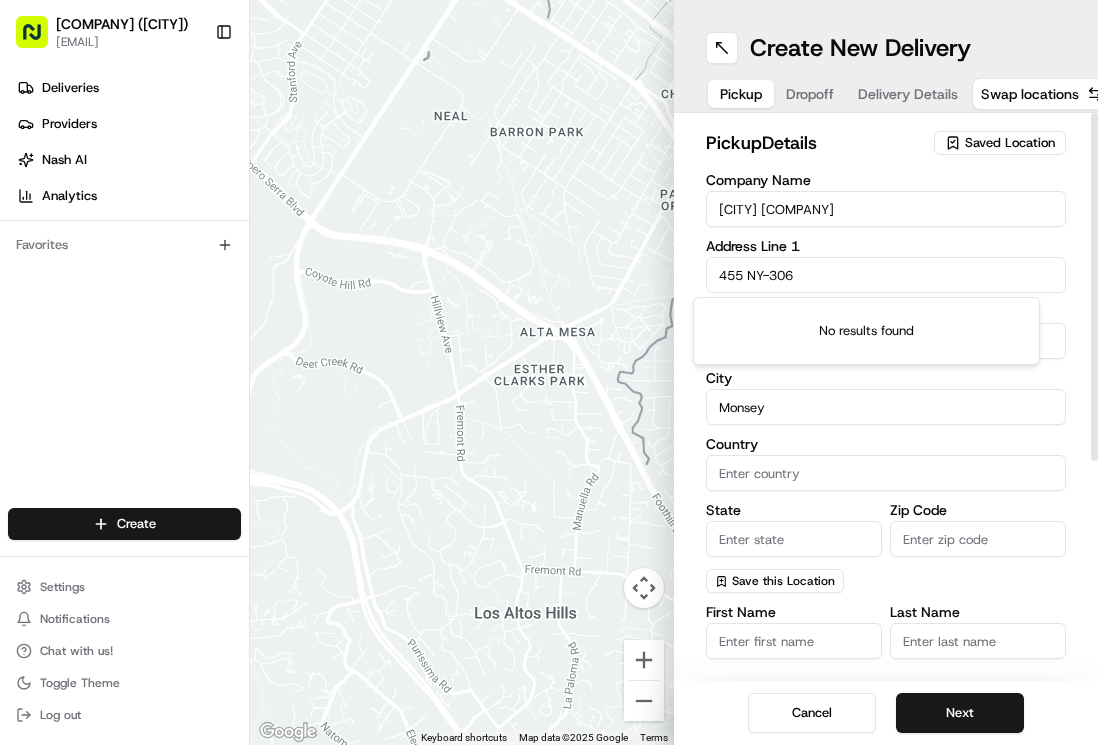 type on "United States" 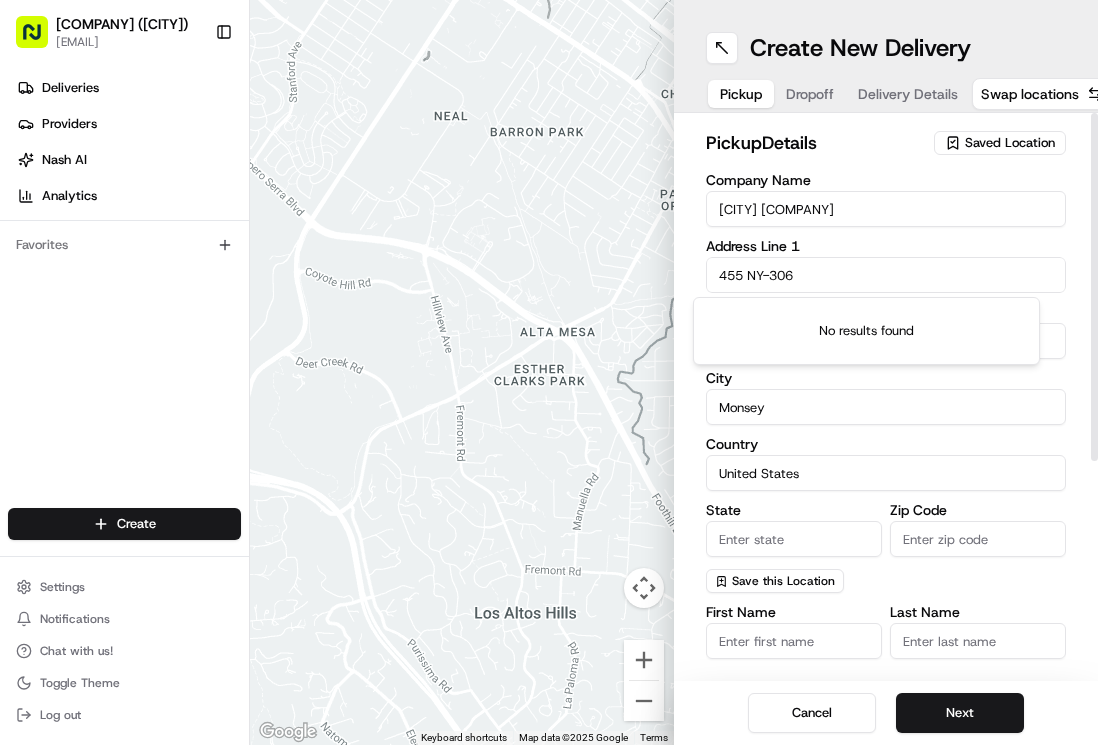 type on "NY" 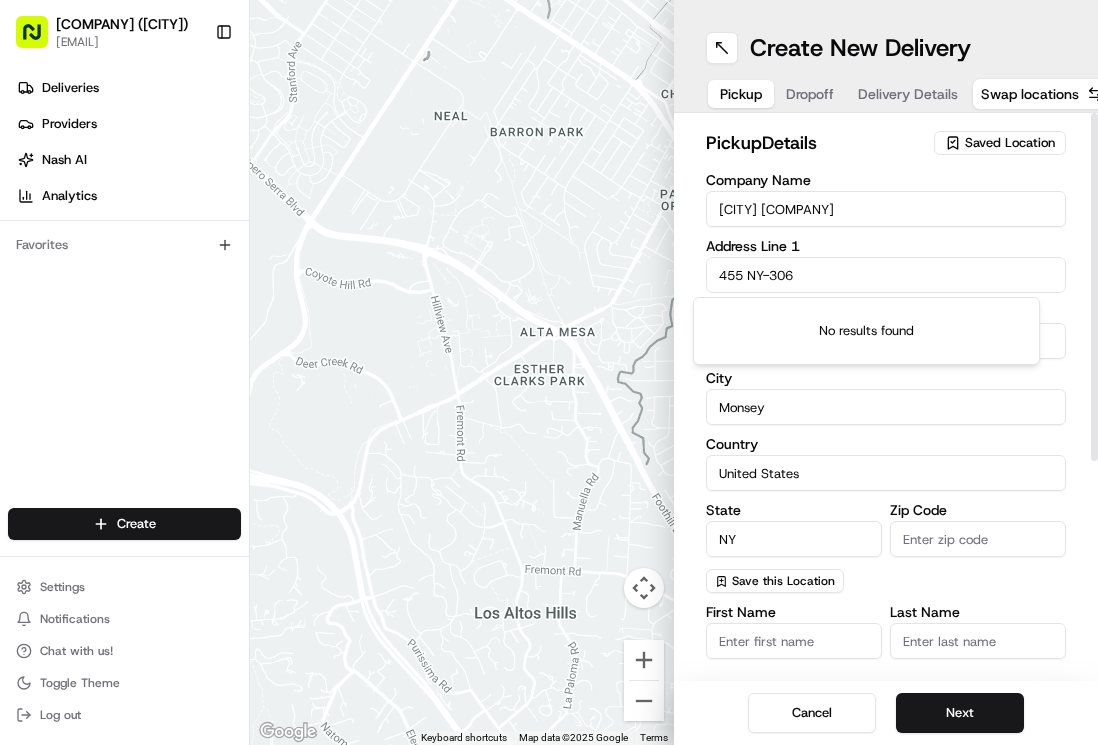 type on "10952" 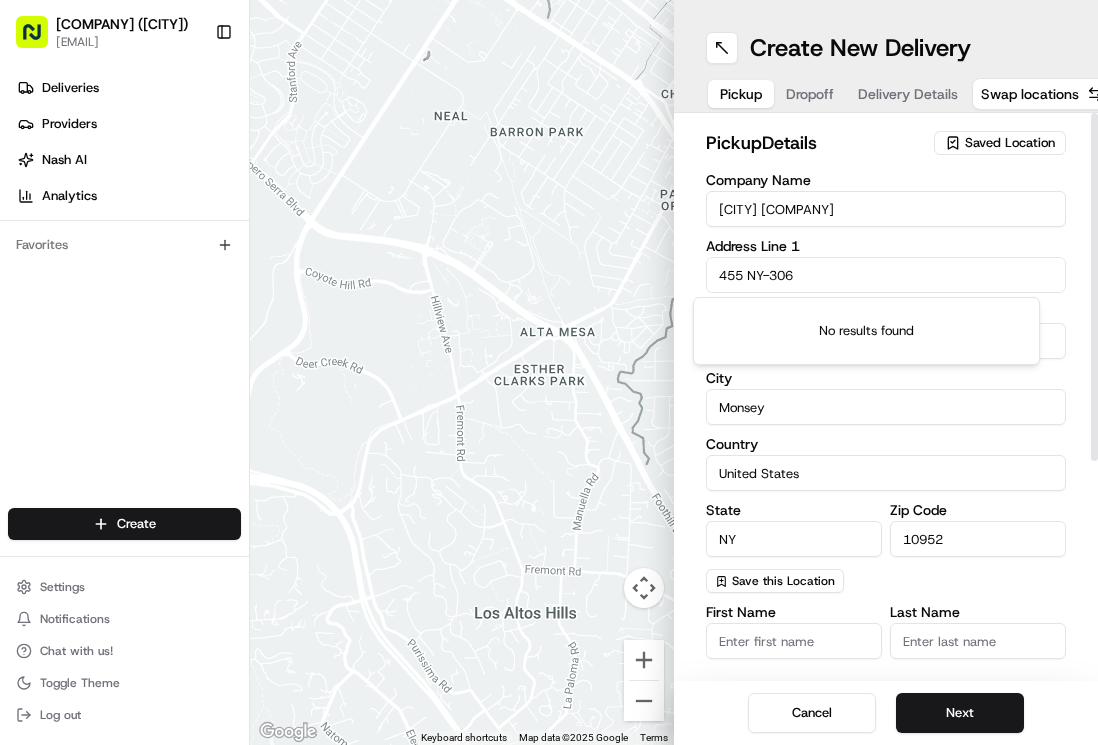 type on "Monsey Kapao" 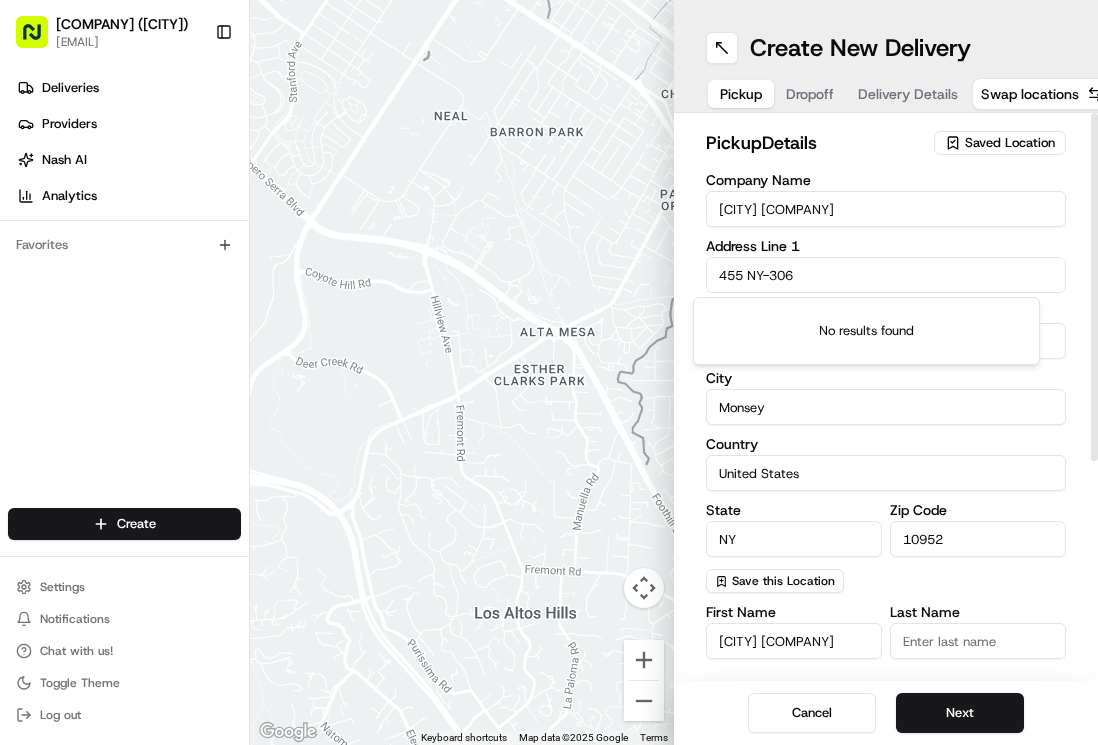 type on "[PHONE]" 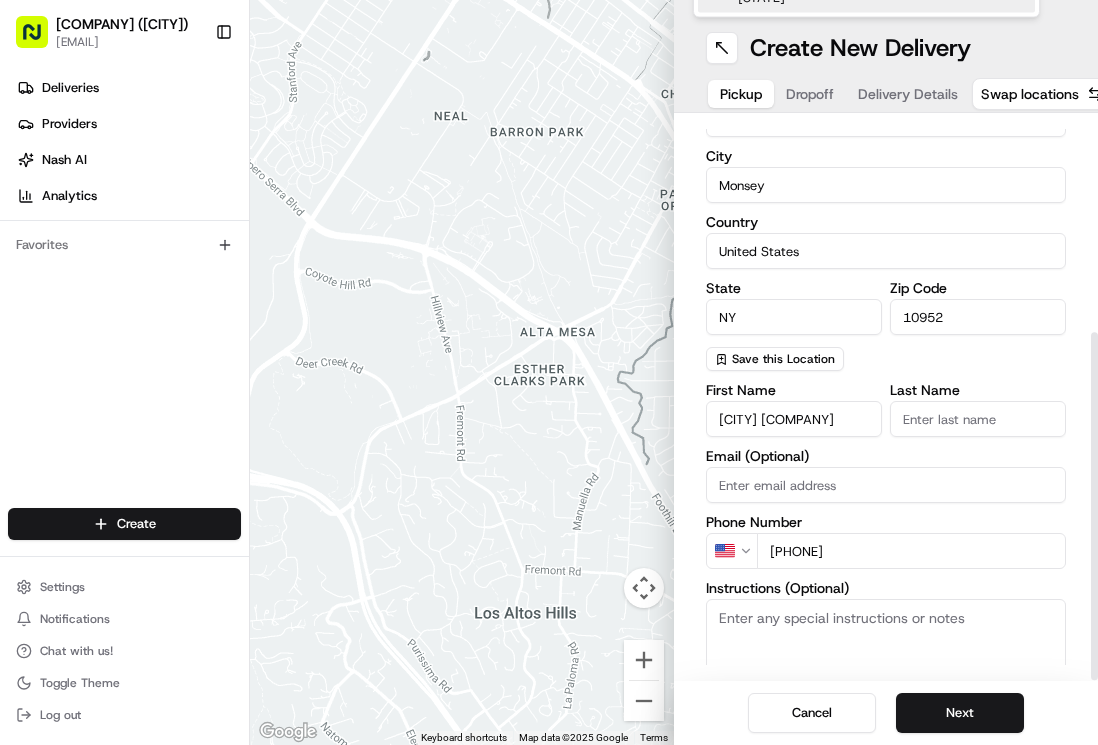 scroll, scrollTop: 337, scrollLeft: 0, axis: vertical 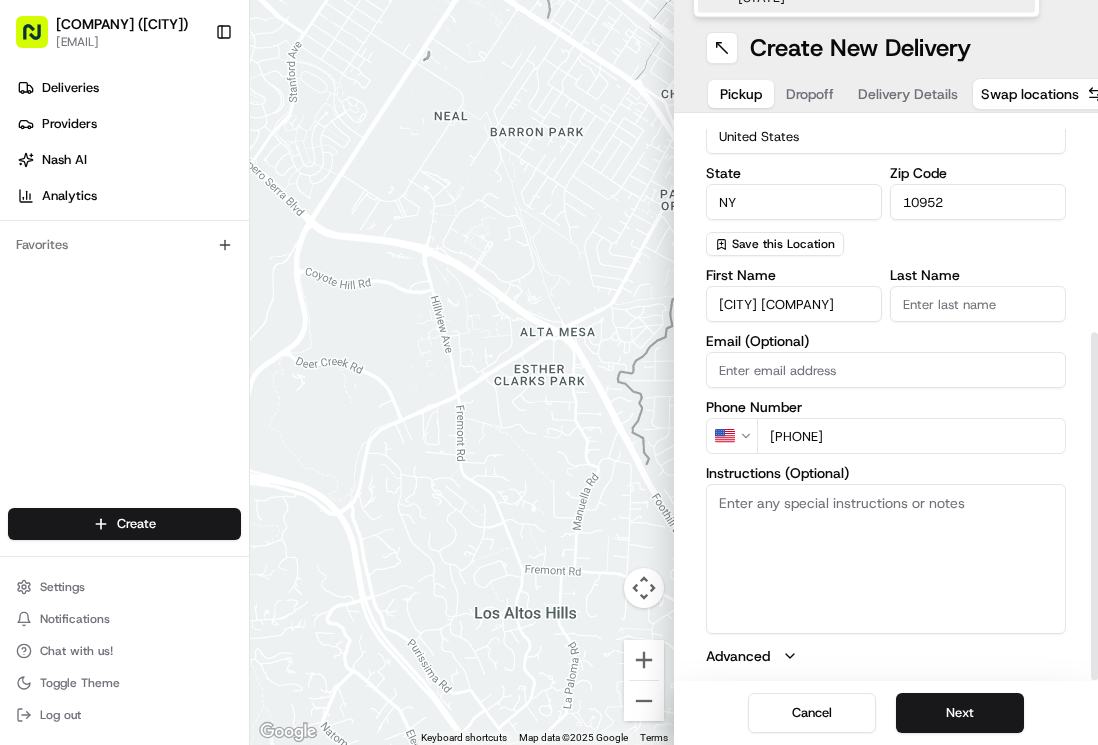 click on "Last Name" at bounding box center [978, 304] 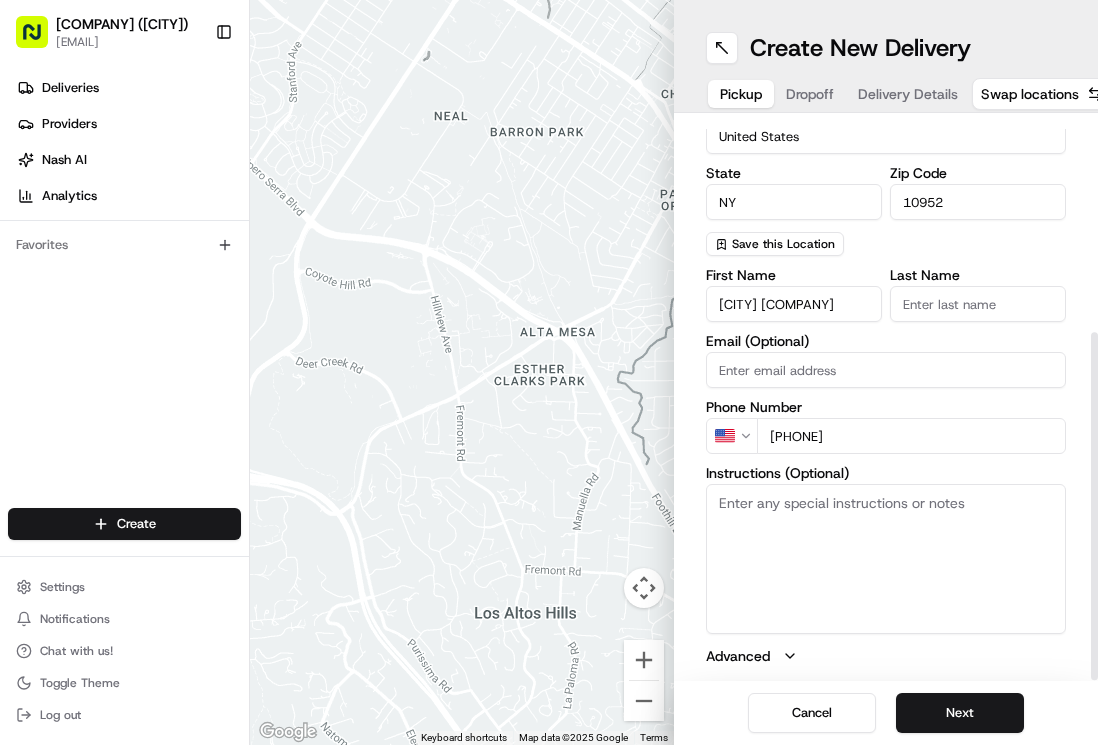 type on "Manager" 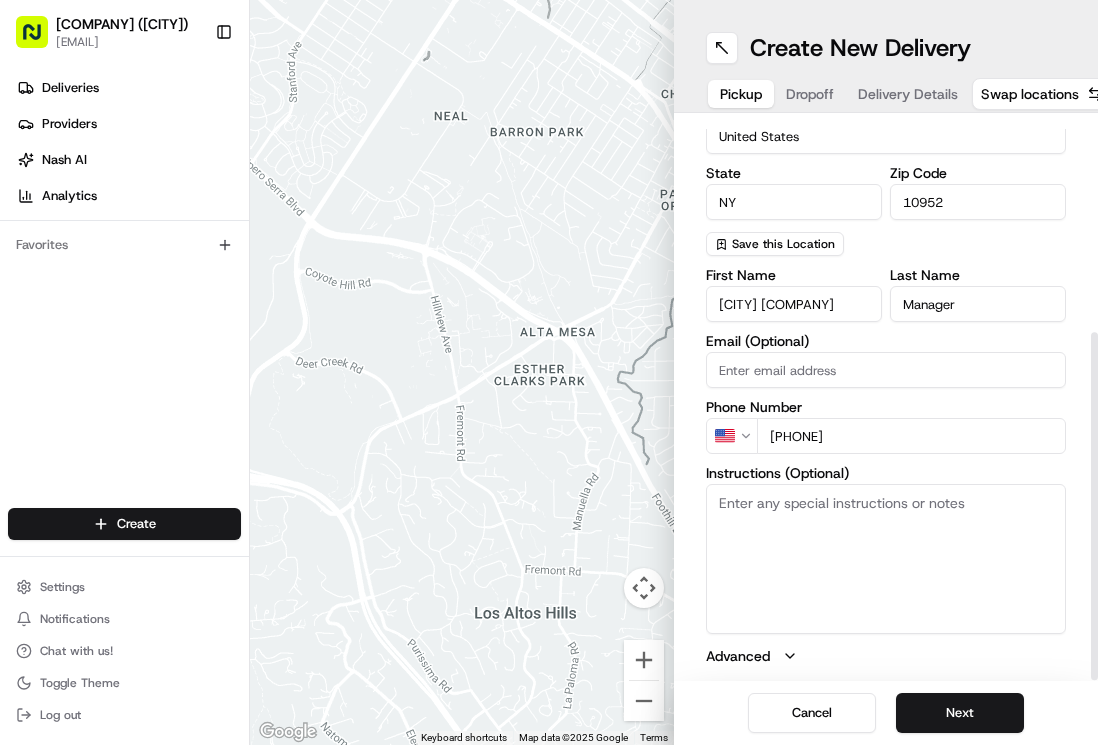 scroll, scrollTop: 25, scrollLeft: 0, axis: vertical 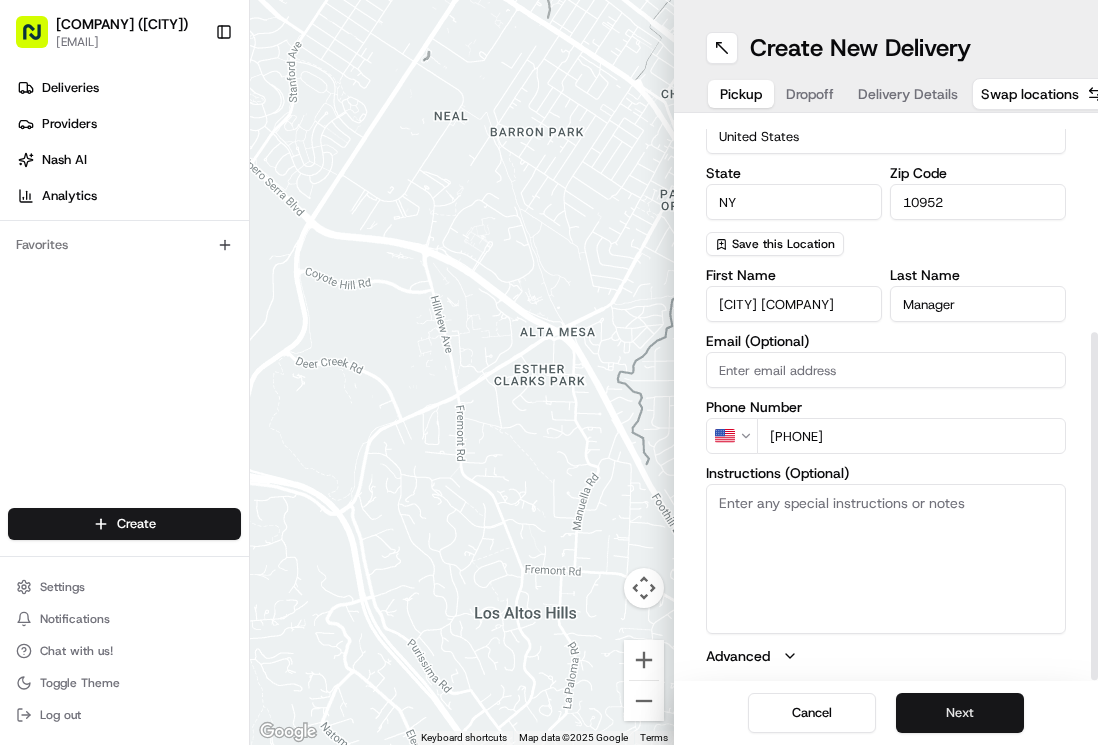 click on "Next" at bounding box center [960, 713] 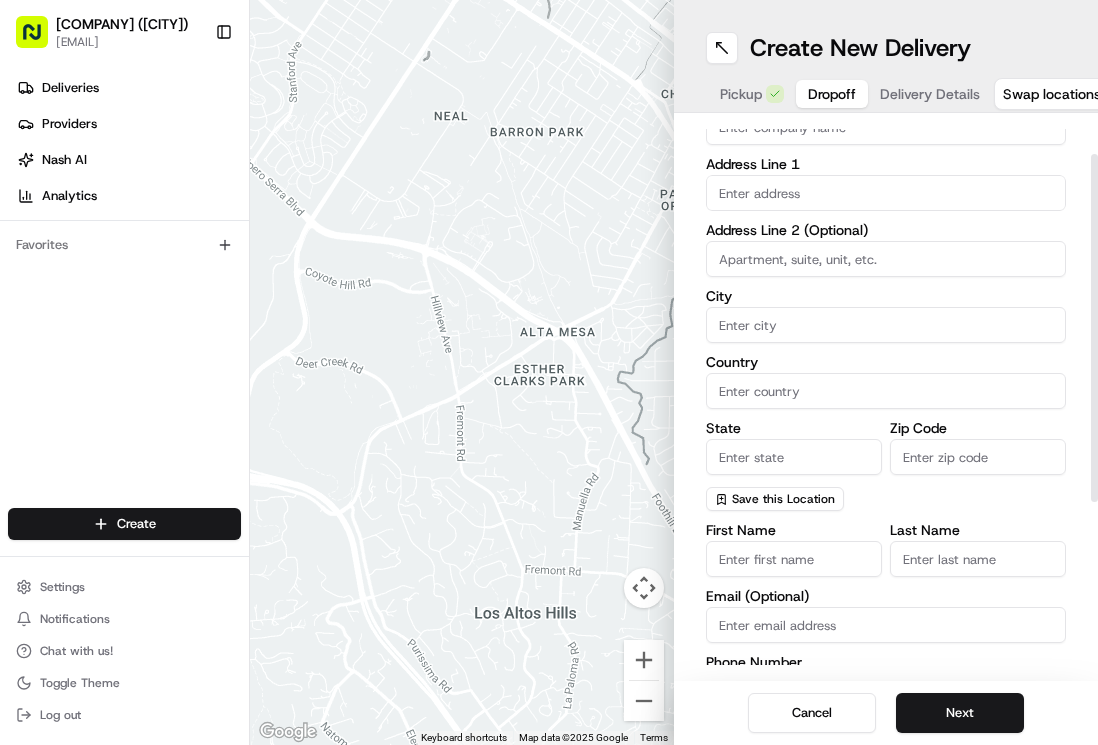 scroll, scrollTop: 0, scrollLeft: 0, axis: both 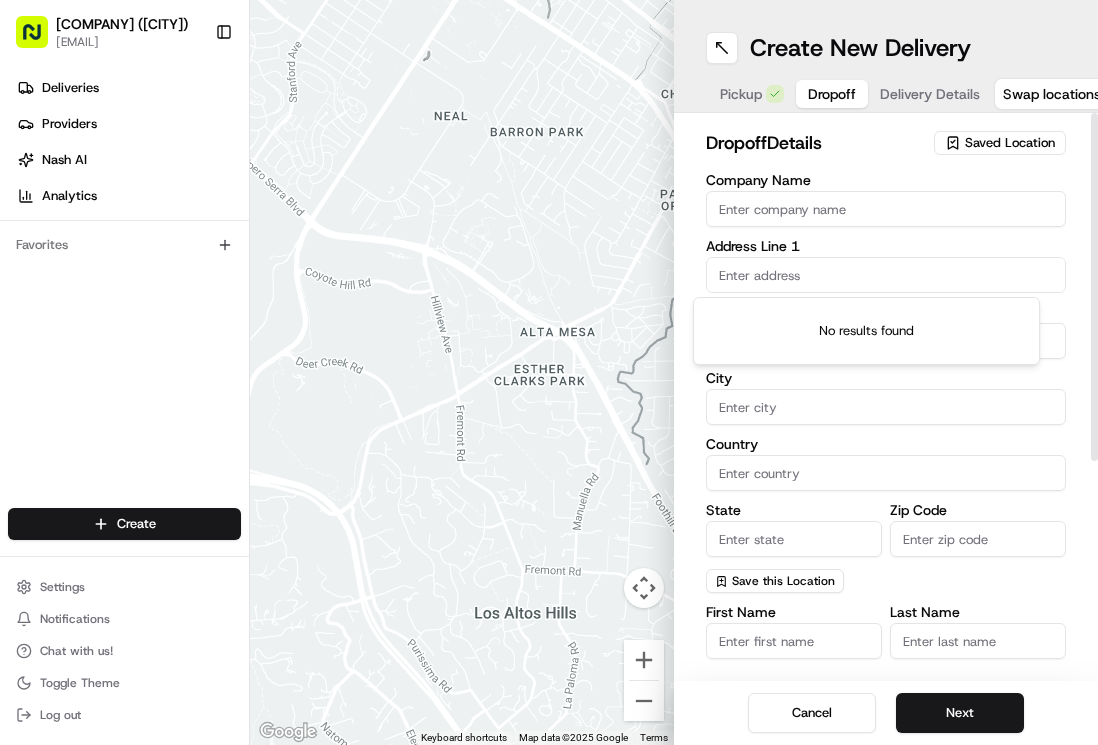 click on "Kapao (Monsey) kapaooffice@gmail.com Toggle Sidebar Deliveries Providers Nash AI Analytics Favorites Main Menu Members & Organization Organization Users Roles Preferences Customization Tracking Orchestration Automations Dispatch Strategy Locations Pickup Locations Dropoff Locations Billing Billing Refund Requests Integrations Notification Triggers Webhooks API Keys Request Logs Create Settings Notifications Chat with us! Toggle Theme Log out To navigate the map with touch gestures double-tap and hold your finger on the map, then drag the map. ← Move left → Move right ↑ Move up ↓ Move down + Zoom in - Zoom out Home Jump left by 75% End Jump right by 75% Page Up Jump up by 75% Page Down Jump down by 75% Keyboard shortcuts Map Data Map data ©2025 Google Map data ©2025 Google 500 m  Click to toggle between metric and imperial units Terms Report a map error Create New Delivery Pickup Dropoff Delivery Details Swap locations dropoff  Details Saved Location Company Name Address Line 1 City US" at bounding box center (549, 372) 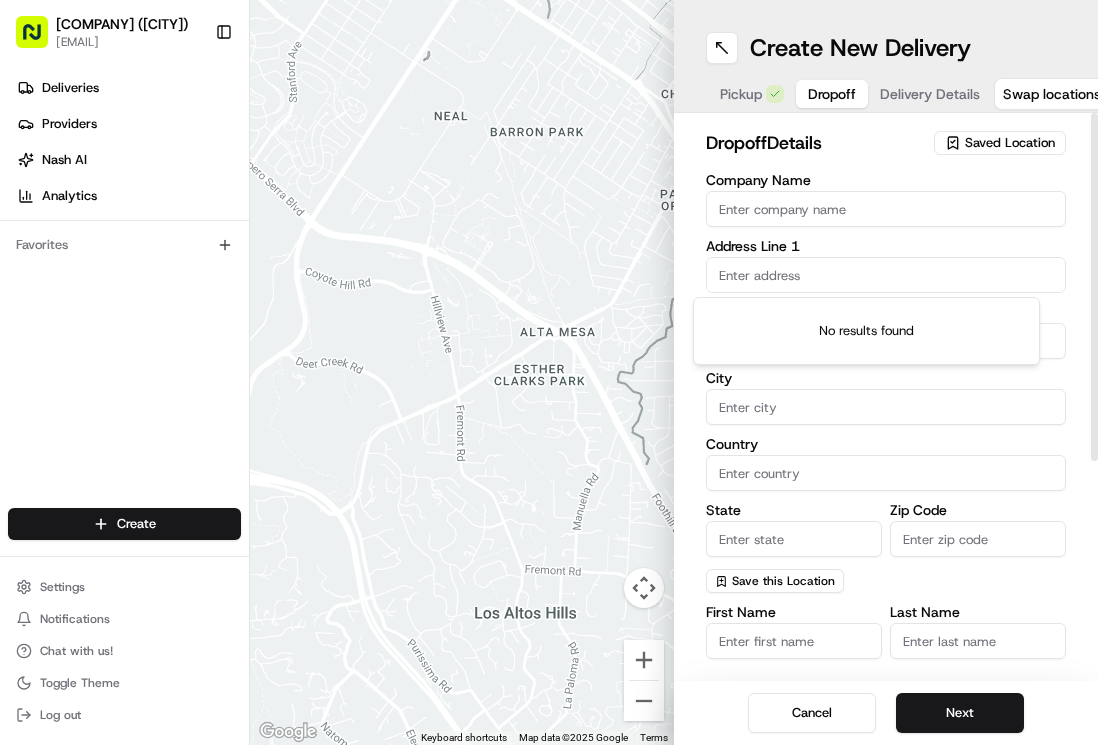 click at bounding box center (886, 275) 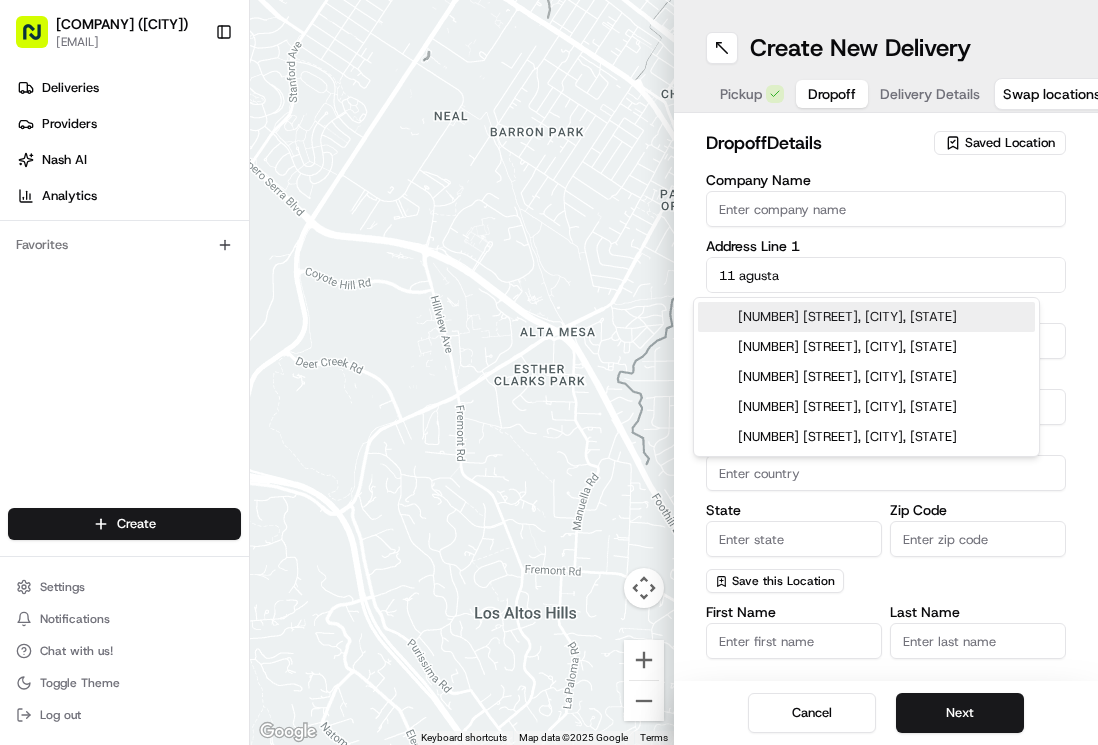 click on "11 Augusta Avenue, Monsey, NY" at bounding box center [866, 317] 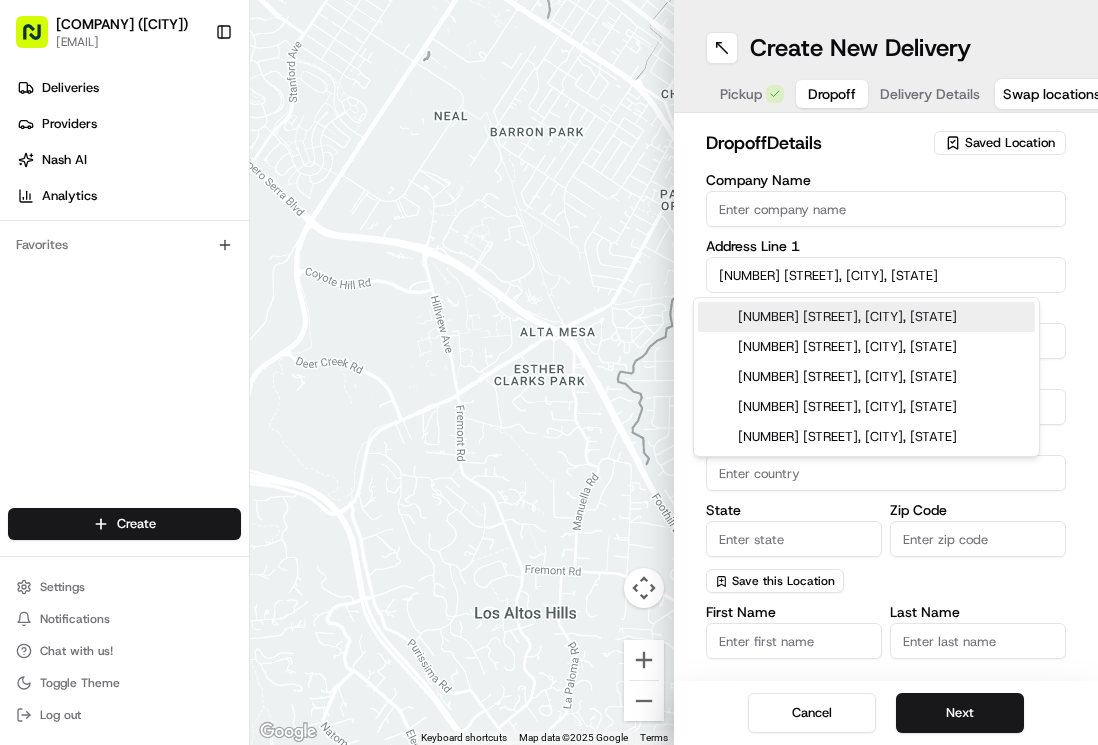 type on "11 Augusta Ave, Monsey, NY 10952, USA" 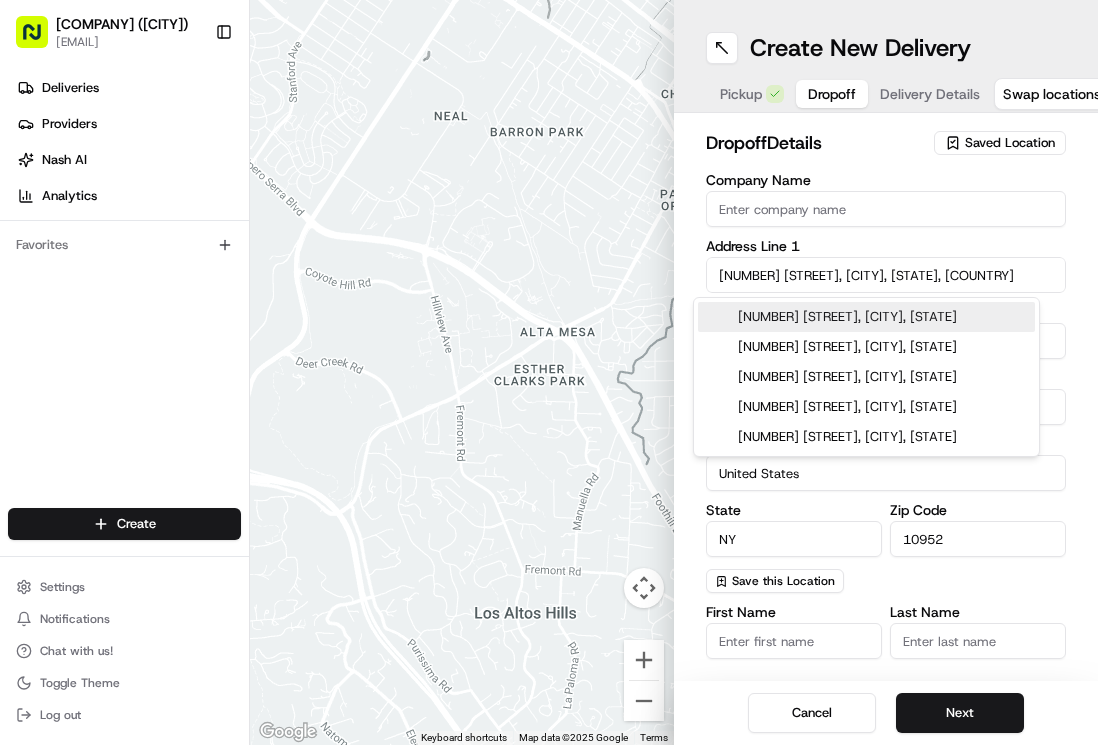 type on "11 Augusta Avenue" 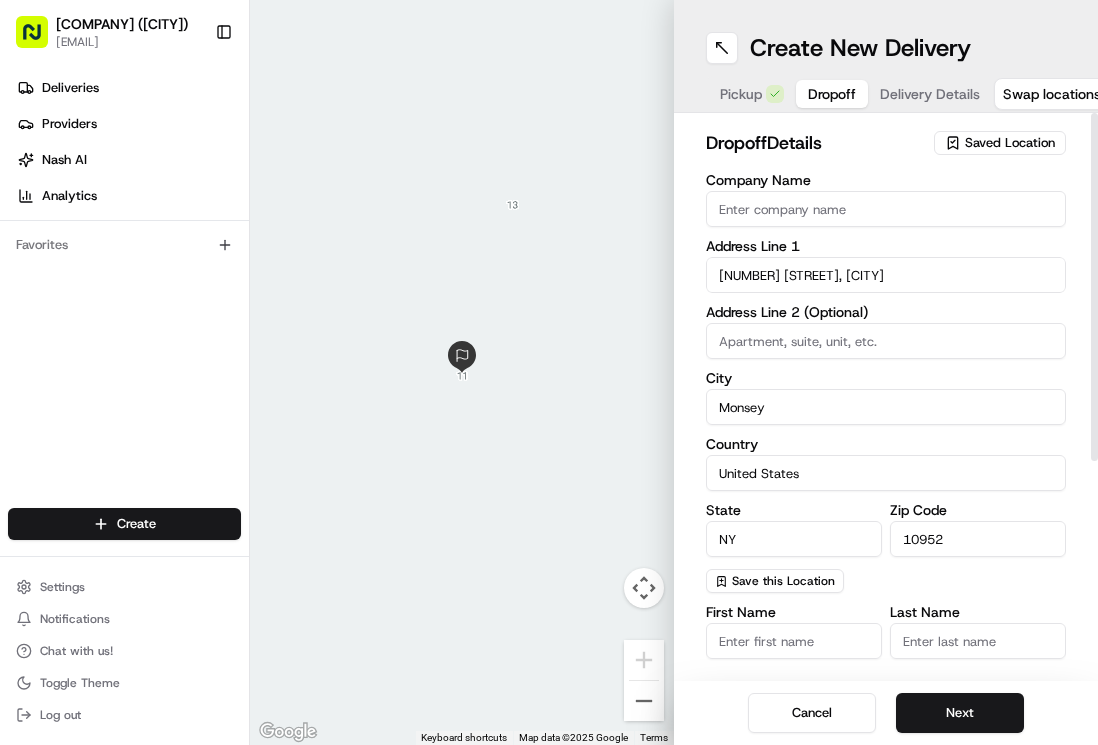 click on "Company Name" at bounding box center (886, 209) 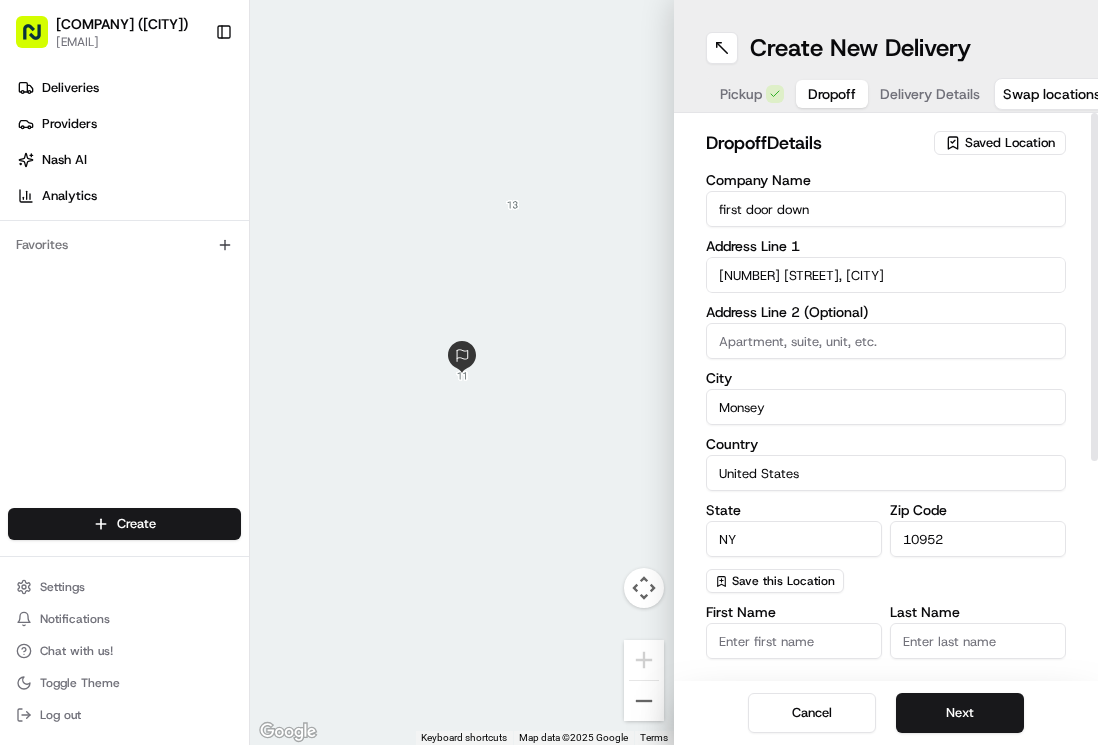 scroll, scrollTop: 25, scrollLeft: 0, axis: vertical 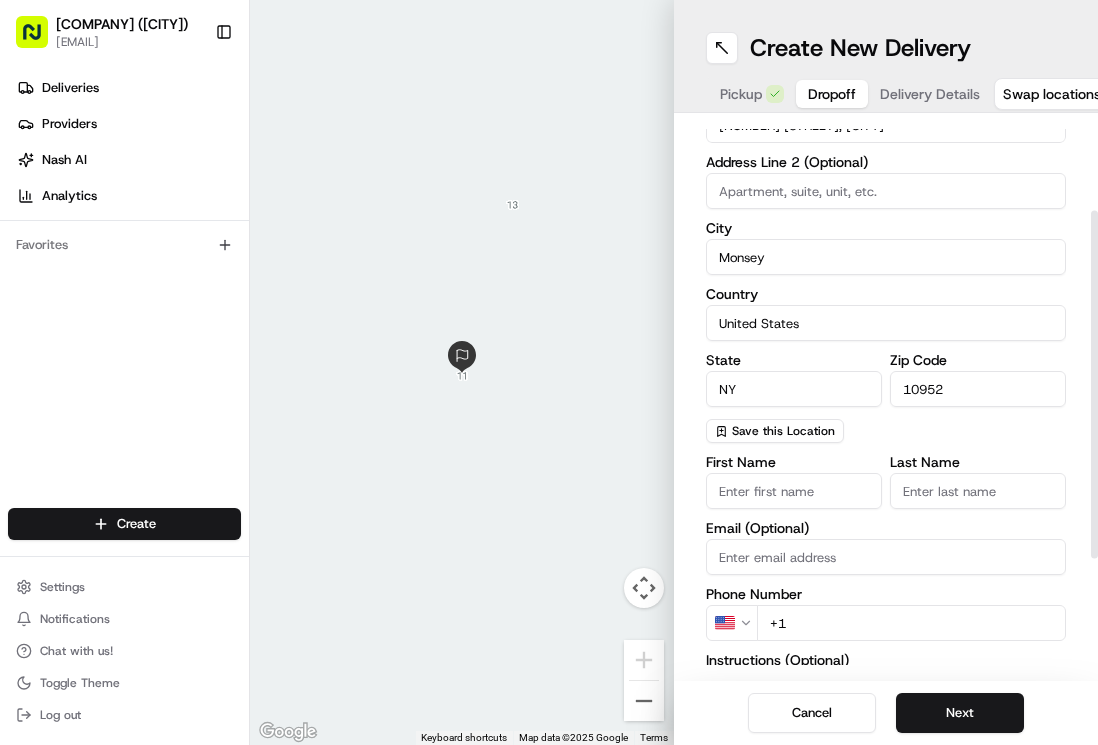 type on "first door down" 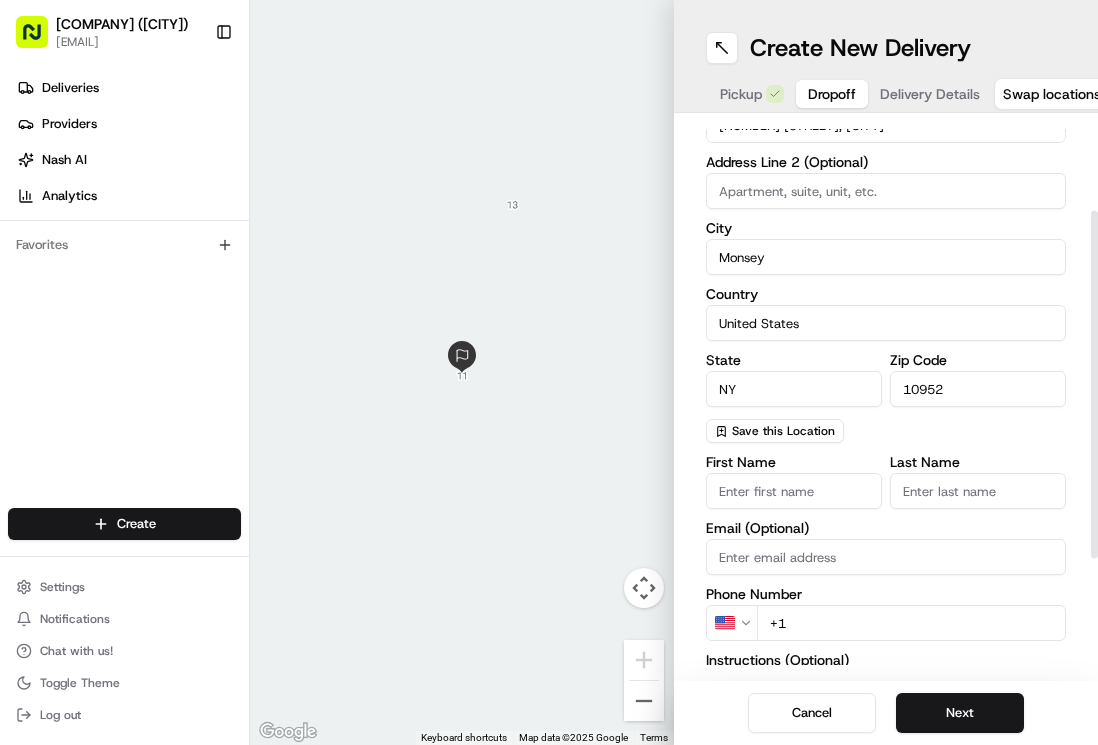 type on "d" 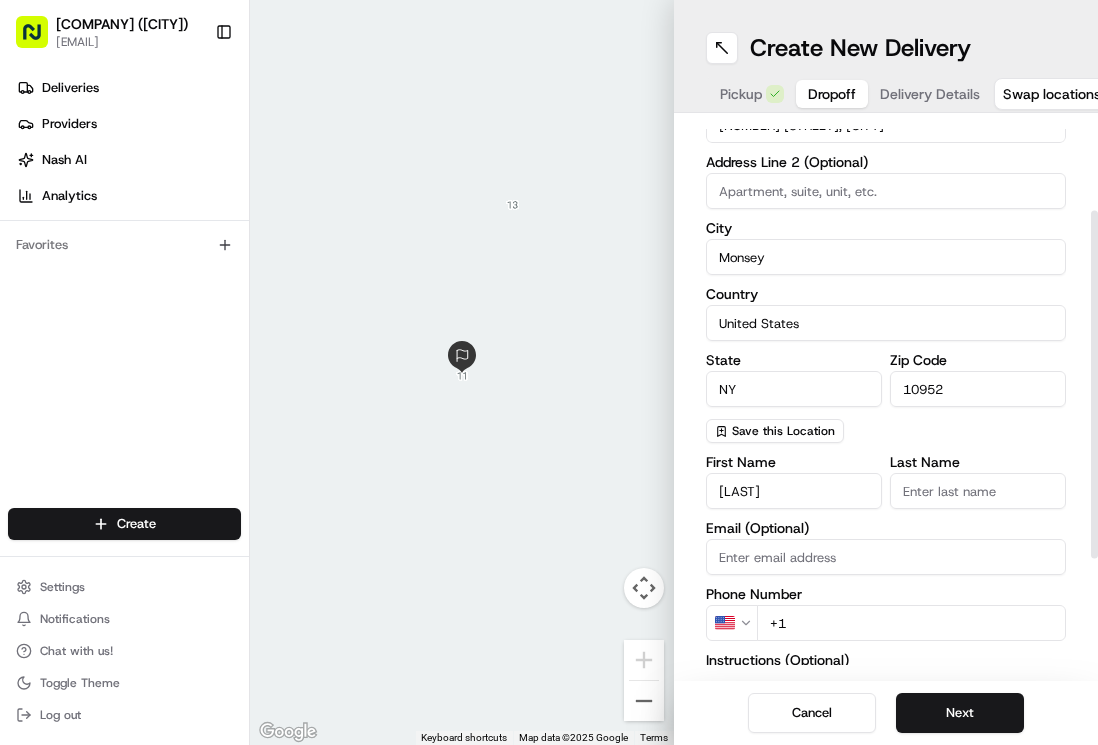 type on "Dovie" 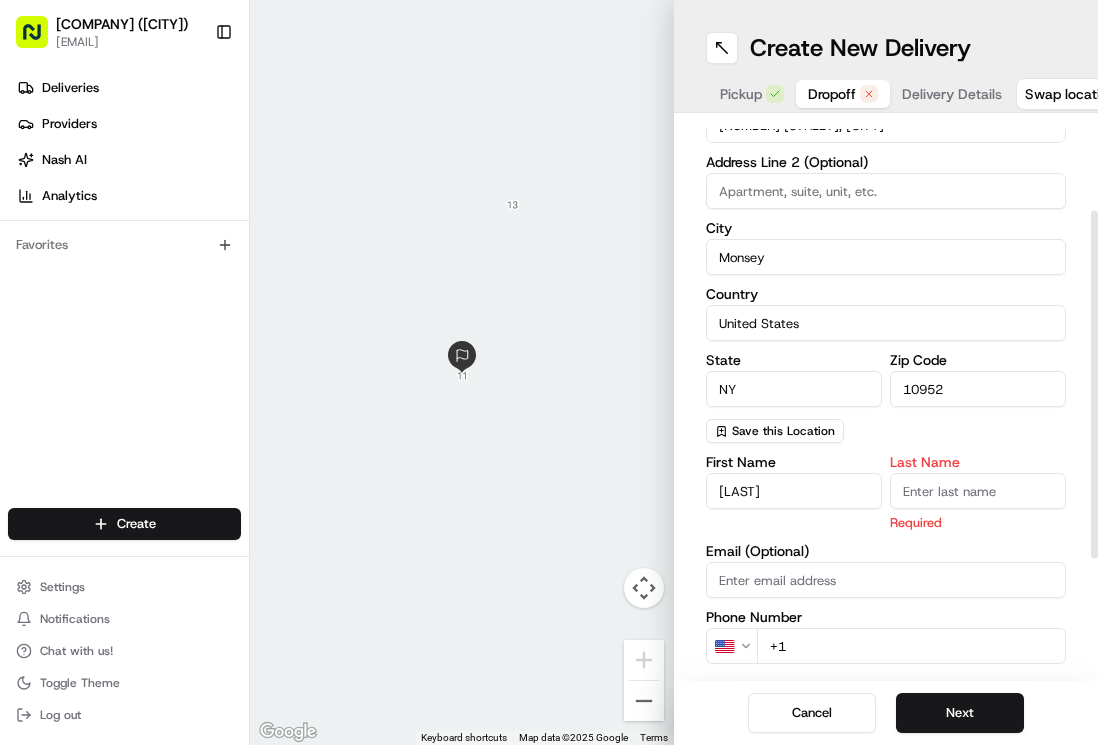 click on "Last Name" at bounding box center [978, 491] 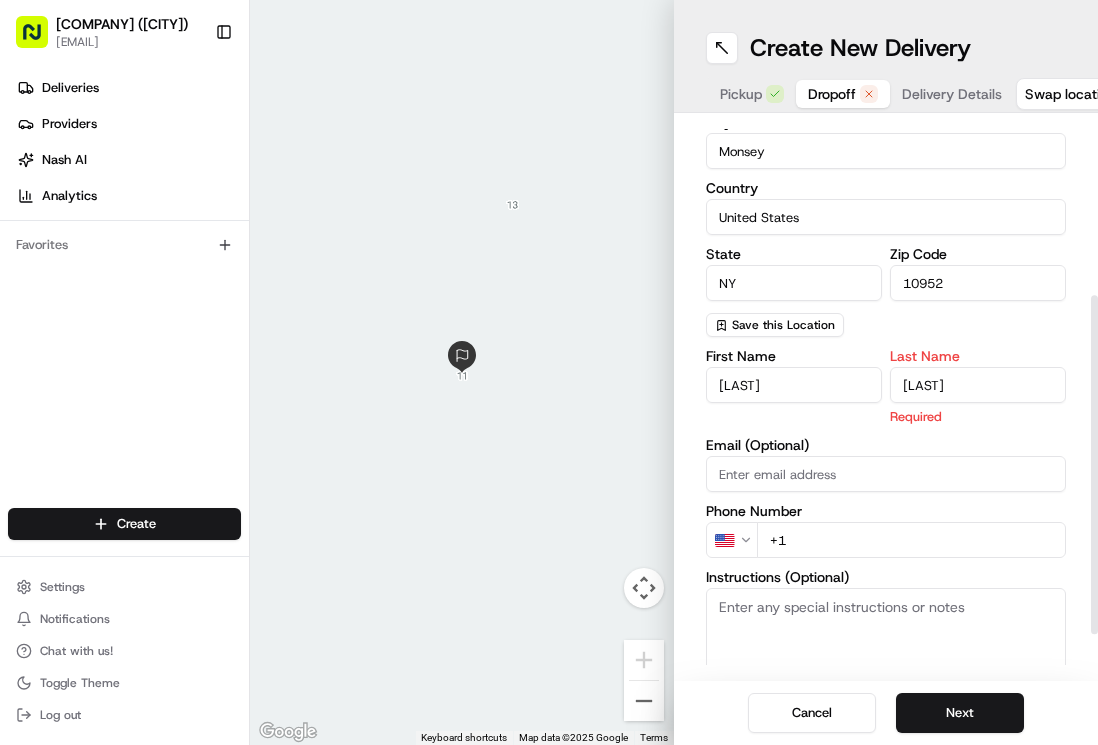 scroll, scrollTop: 300, scrollLeft: 0, axis: vertical 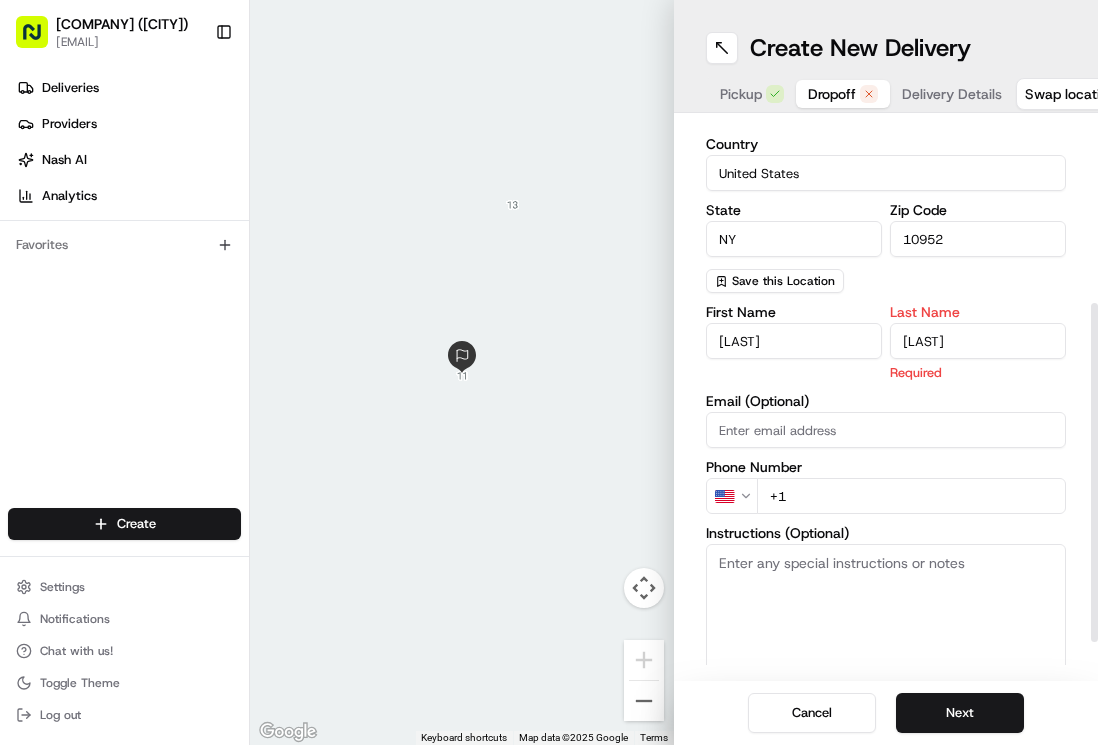 type on "Aronwiz" 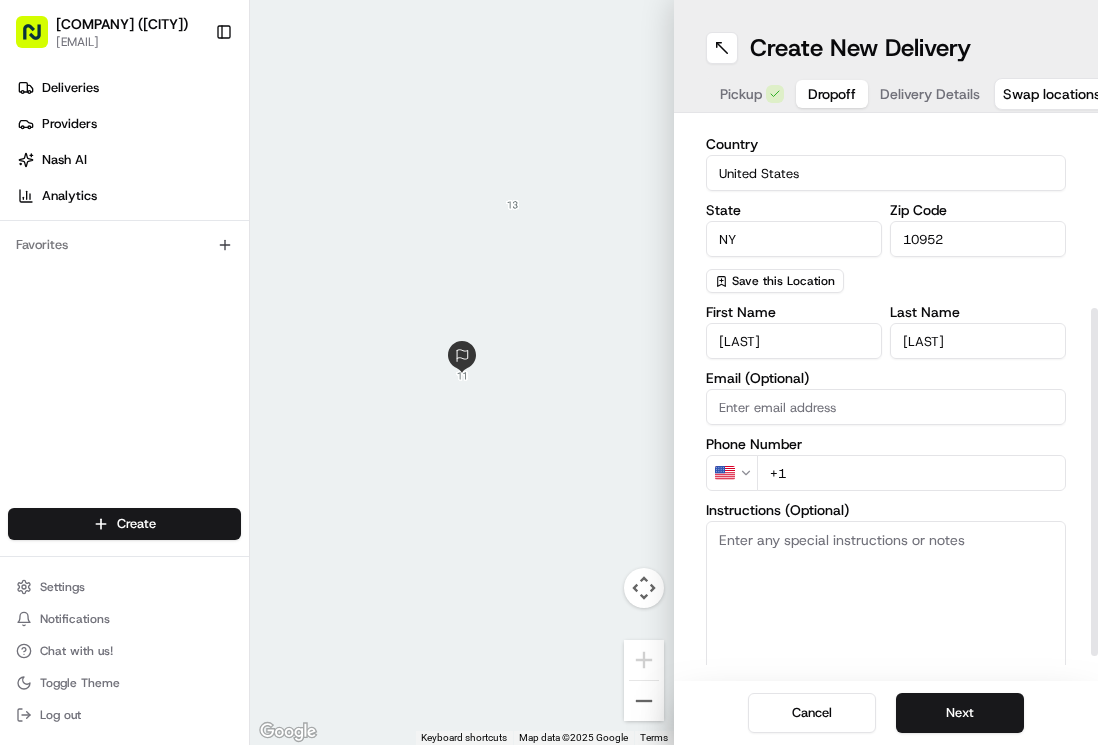 click on "+1" at bounding box center [911, 473] 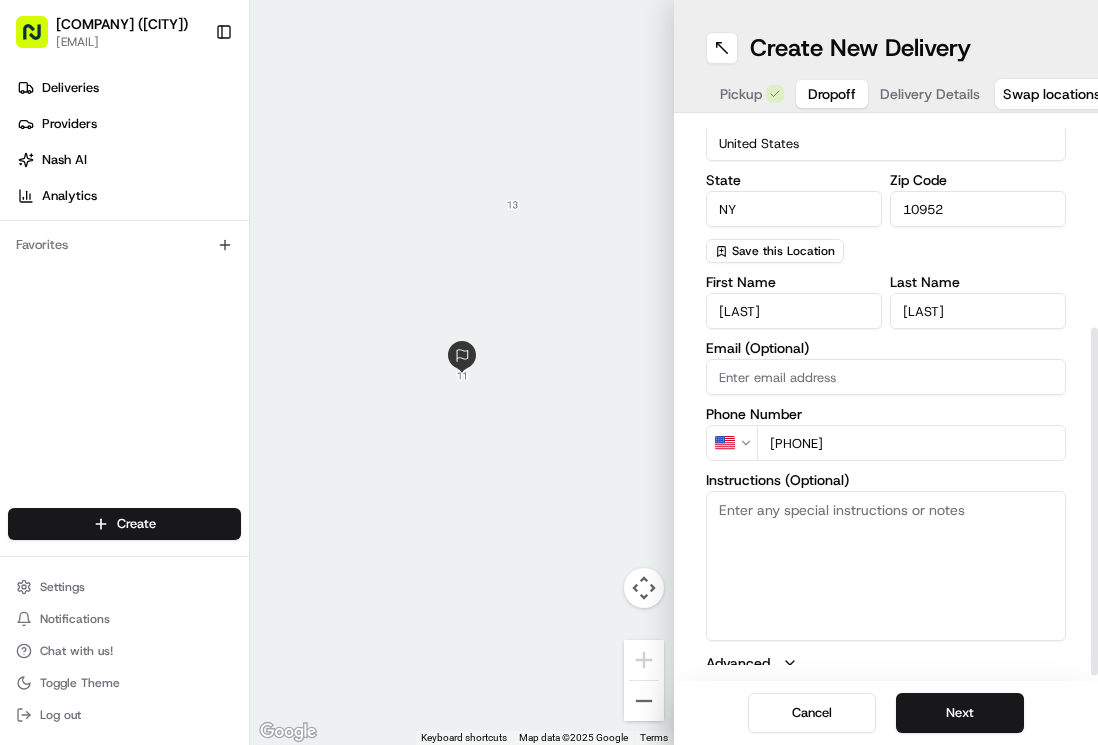scroll, scrollTop: 337, scrollLeft: 0, axis: vertical 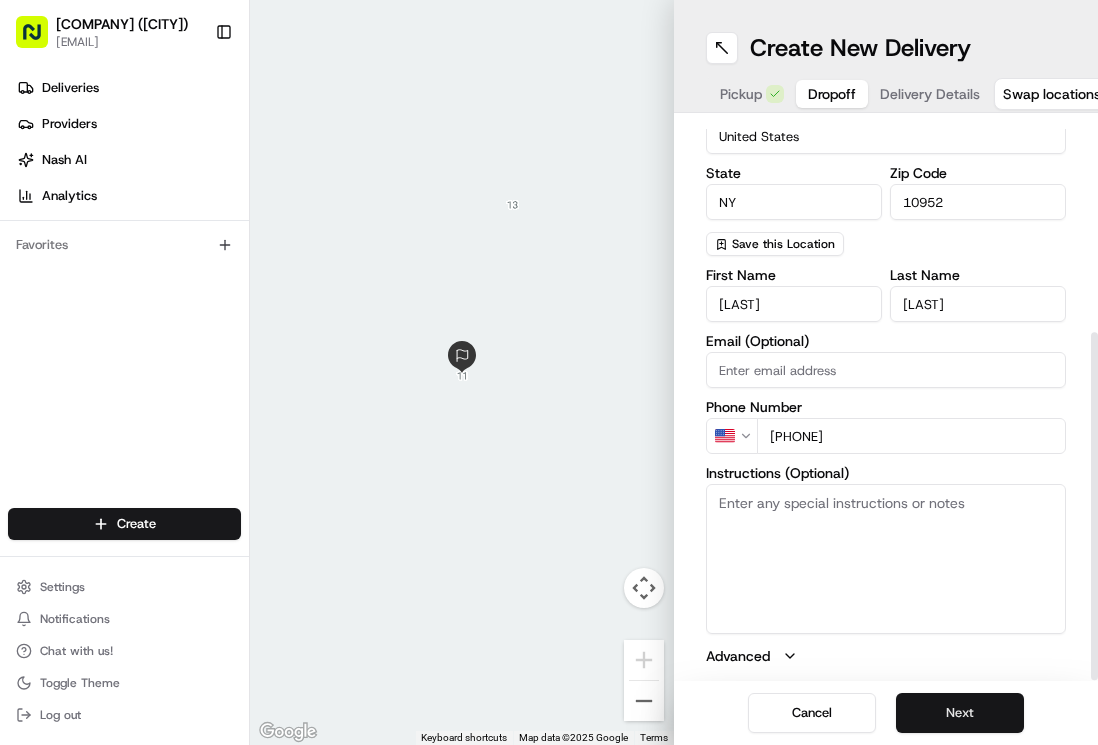 type on "+1 845 709 4627" 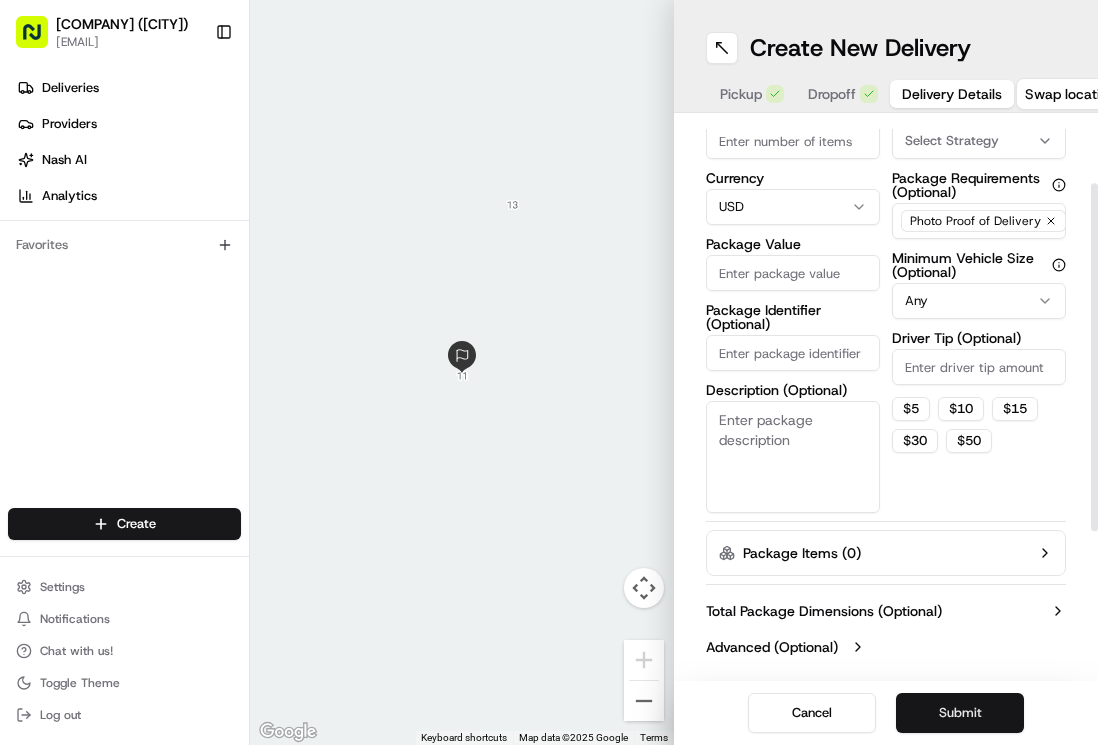 scroll, scrollTop: 108, scrollLeft: 0, axis: vertical 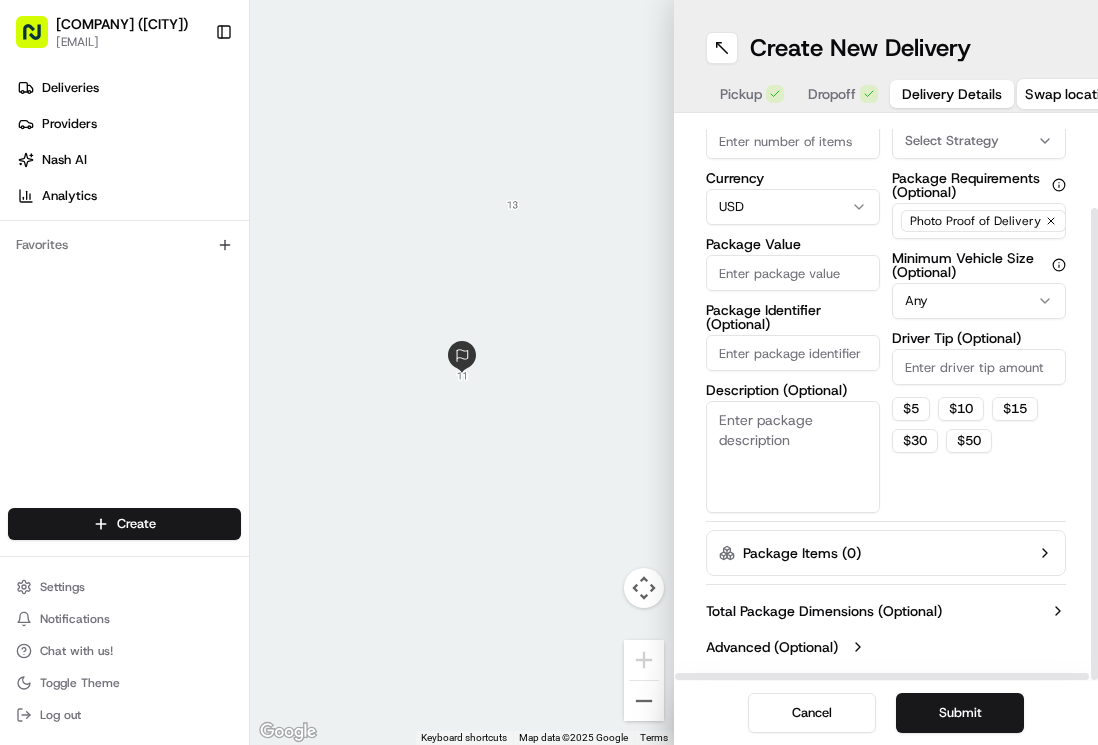 click on "Package Value" at bounding box center (793, 273) 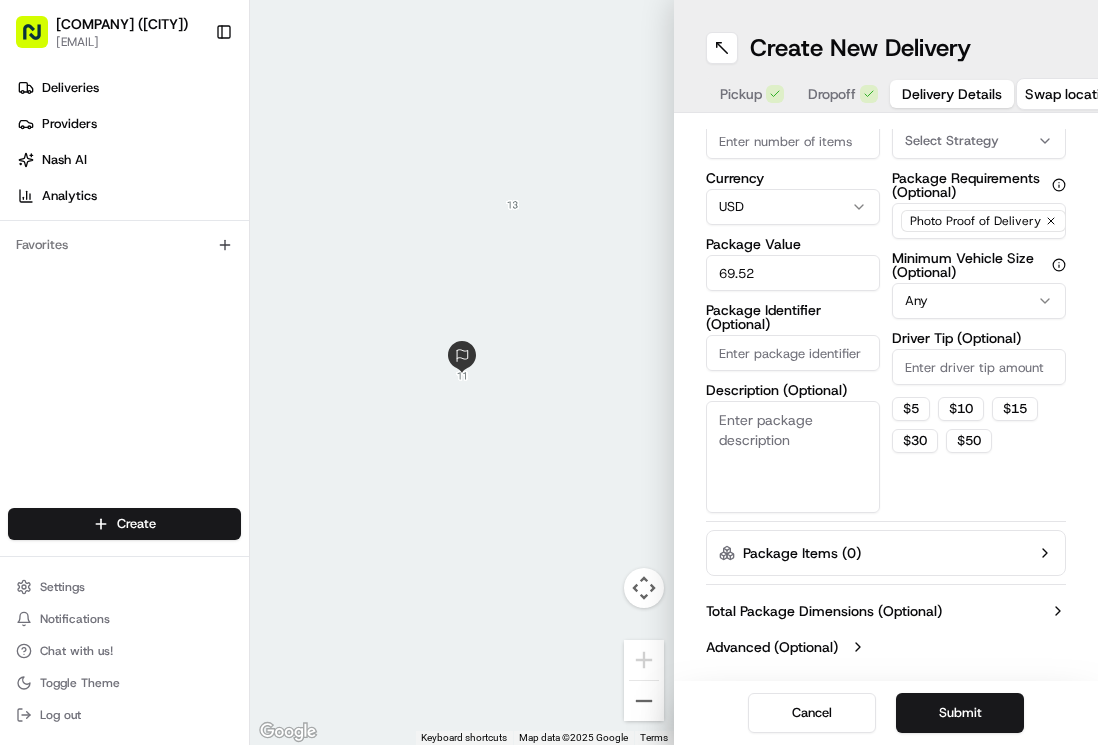 type on "69.52" 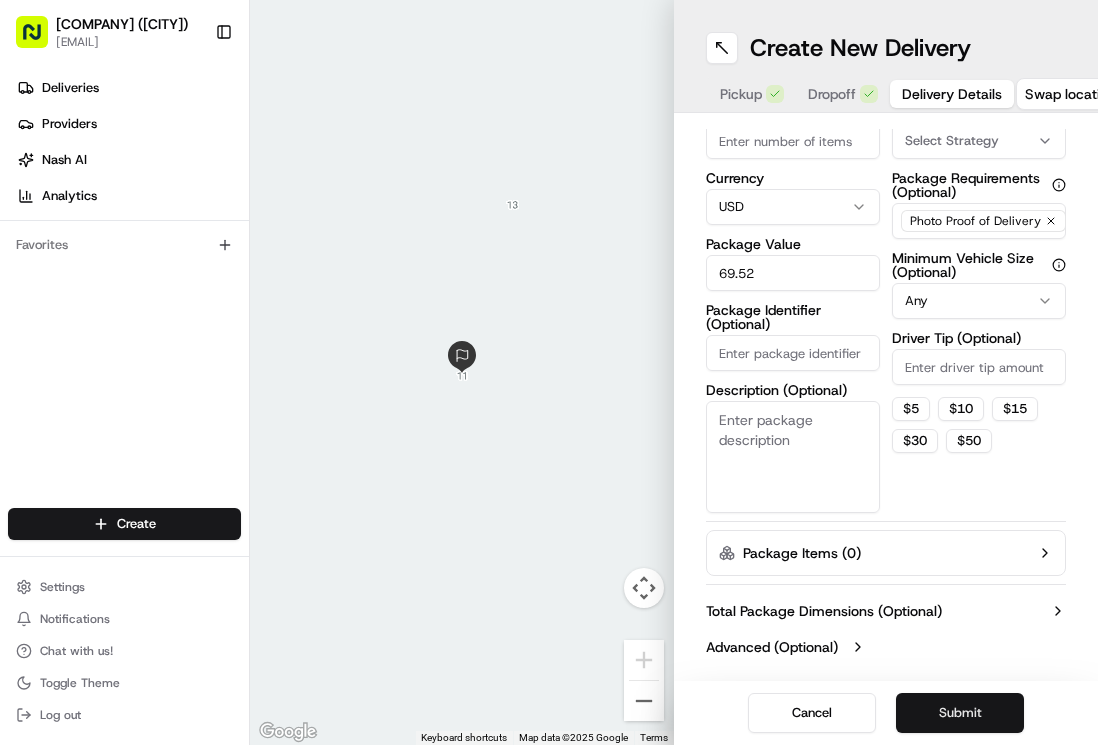 drag, startPoint x: 955, startPoint y: 663, endPoint x: 954, endPoint y: 682, distance: 19.026299 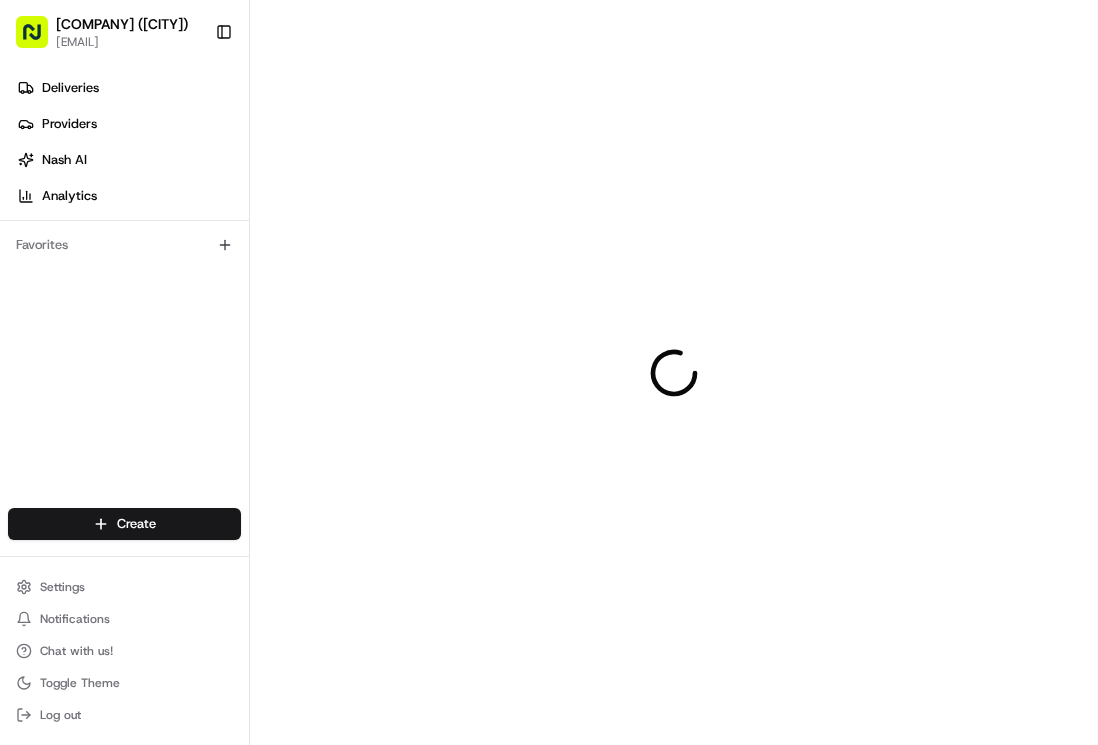 scroll, scrollTop: 0, scrollLeft: 0, axis: both 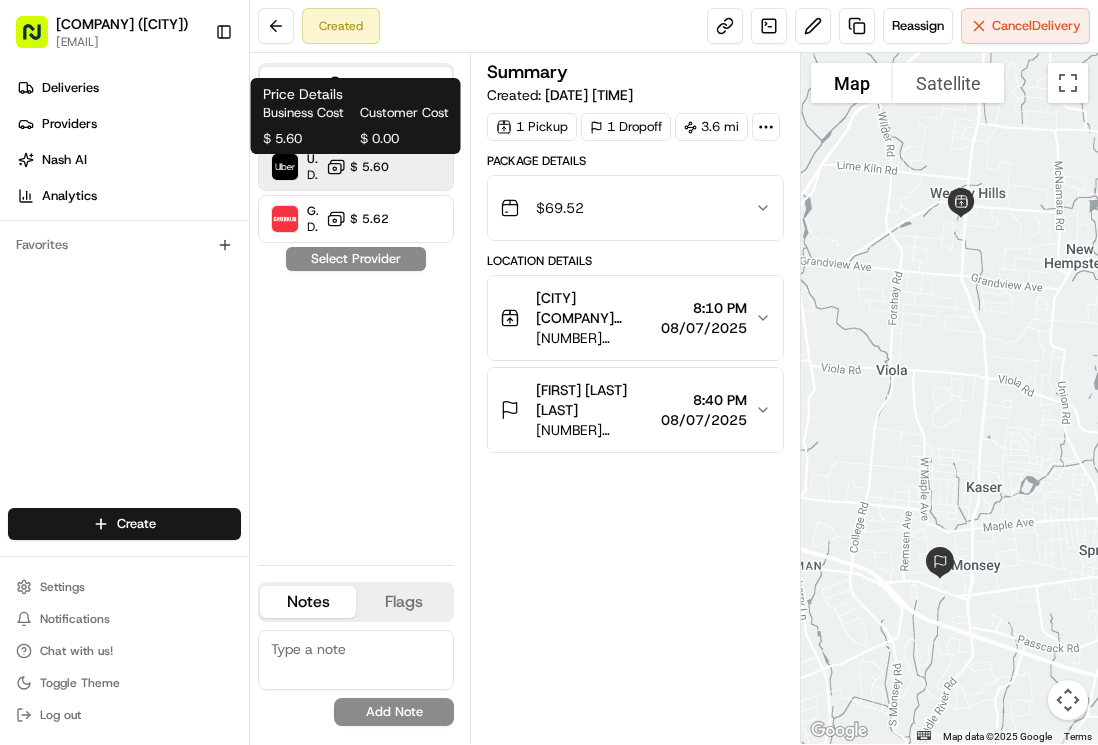 click on "$   5.60" at bounding box center [369, 167] 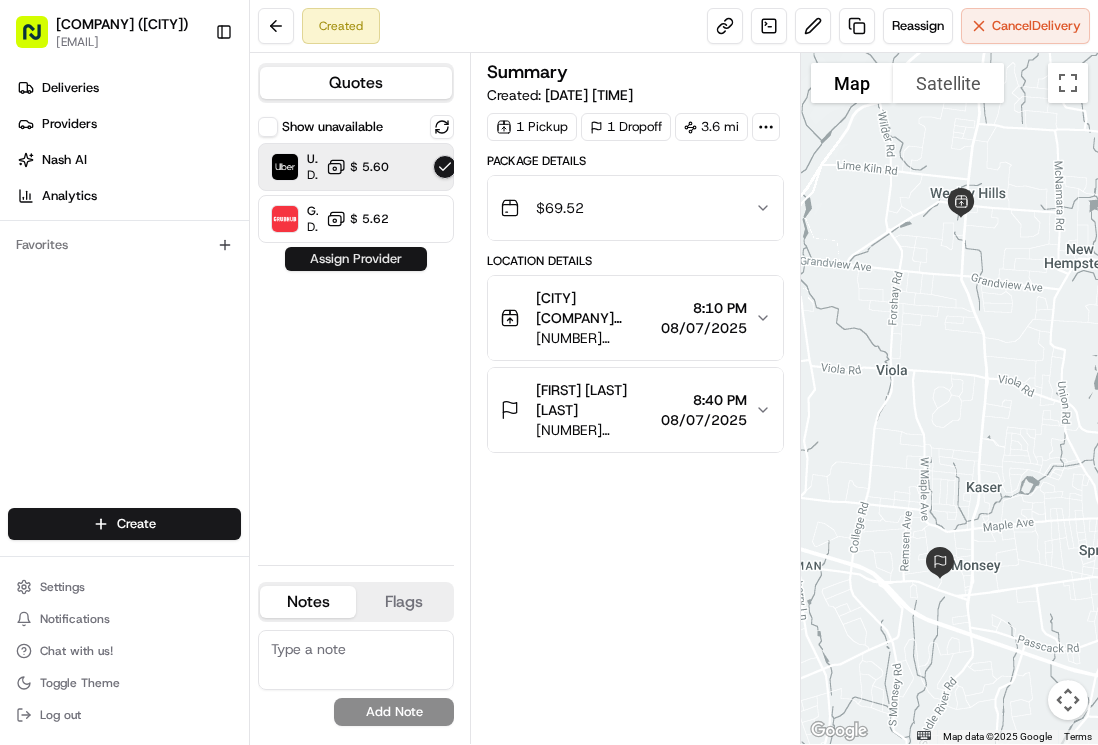 click on "Assign Provider" at bounding box center (356, 259) 